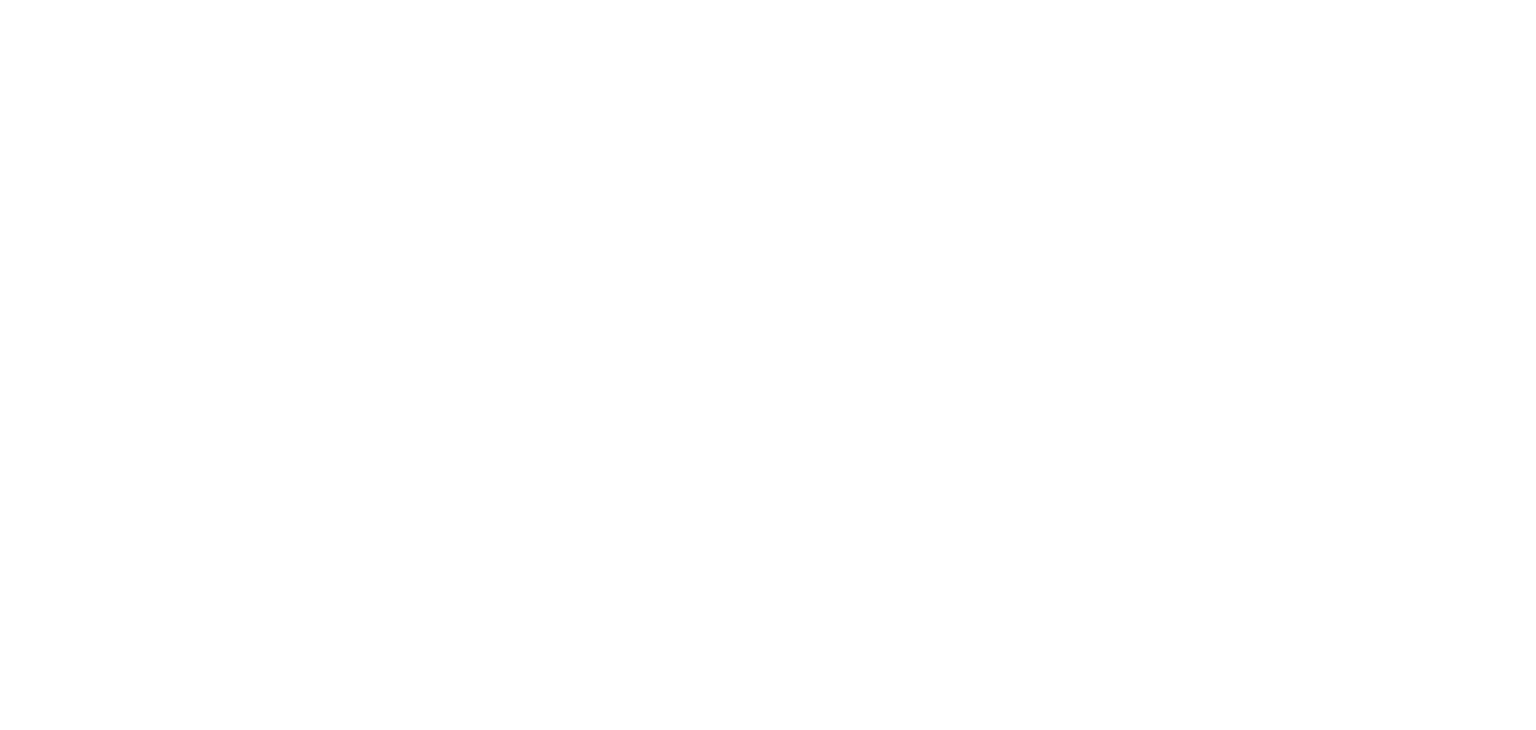 scroll, scrollTop: 0, scrollLeft: 0, axis: both 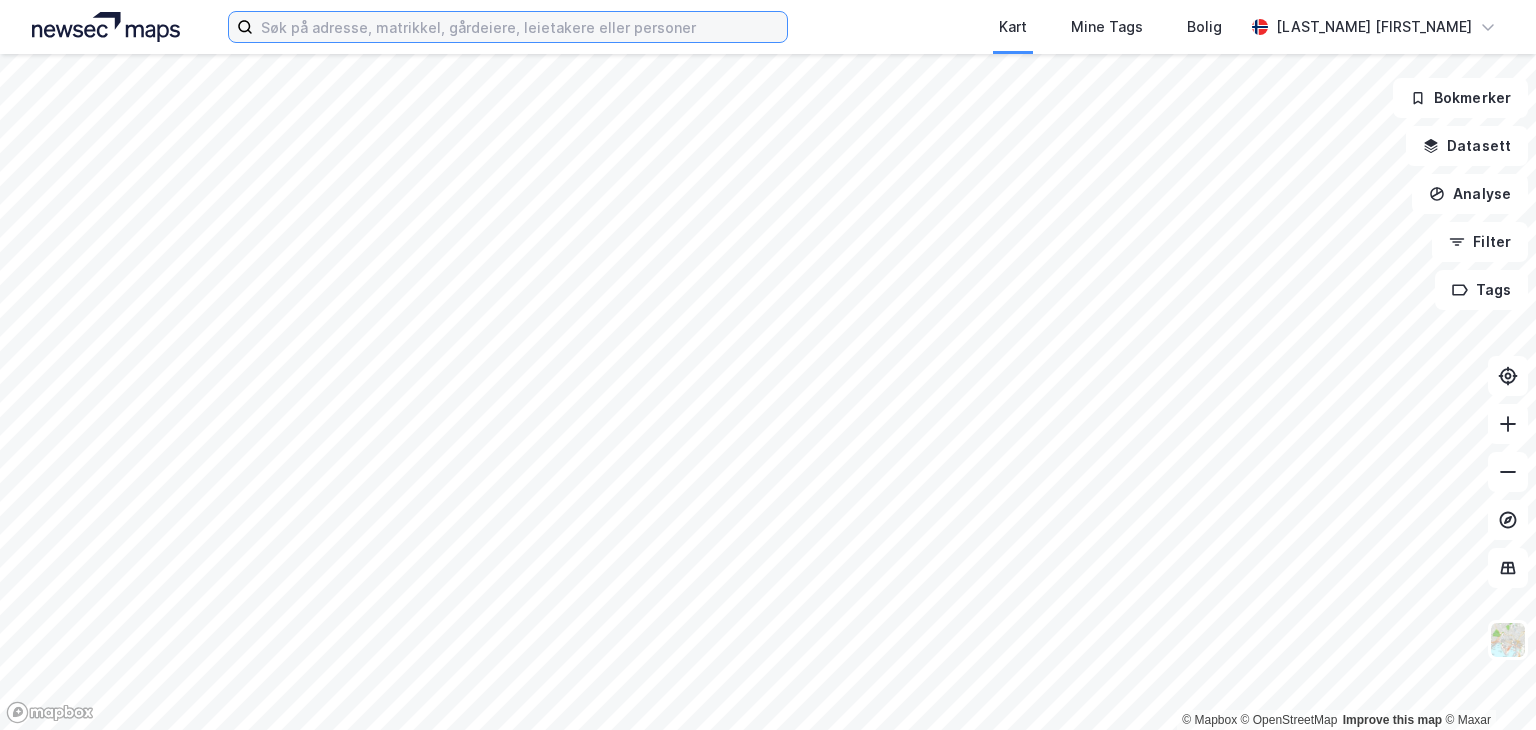 click at bounding box center (520, 27) 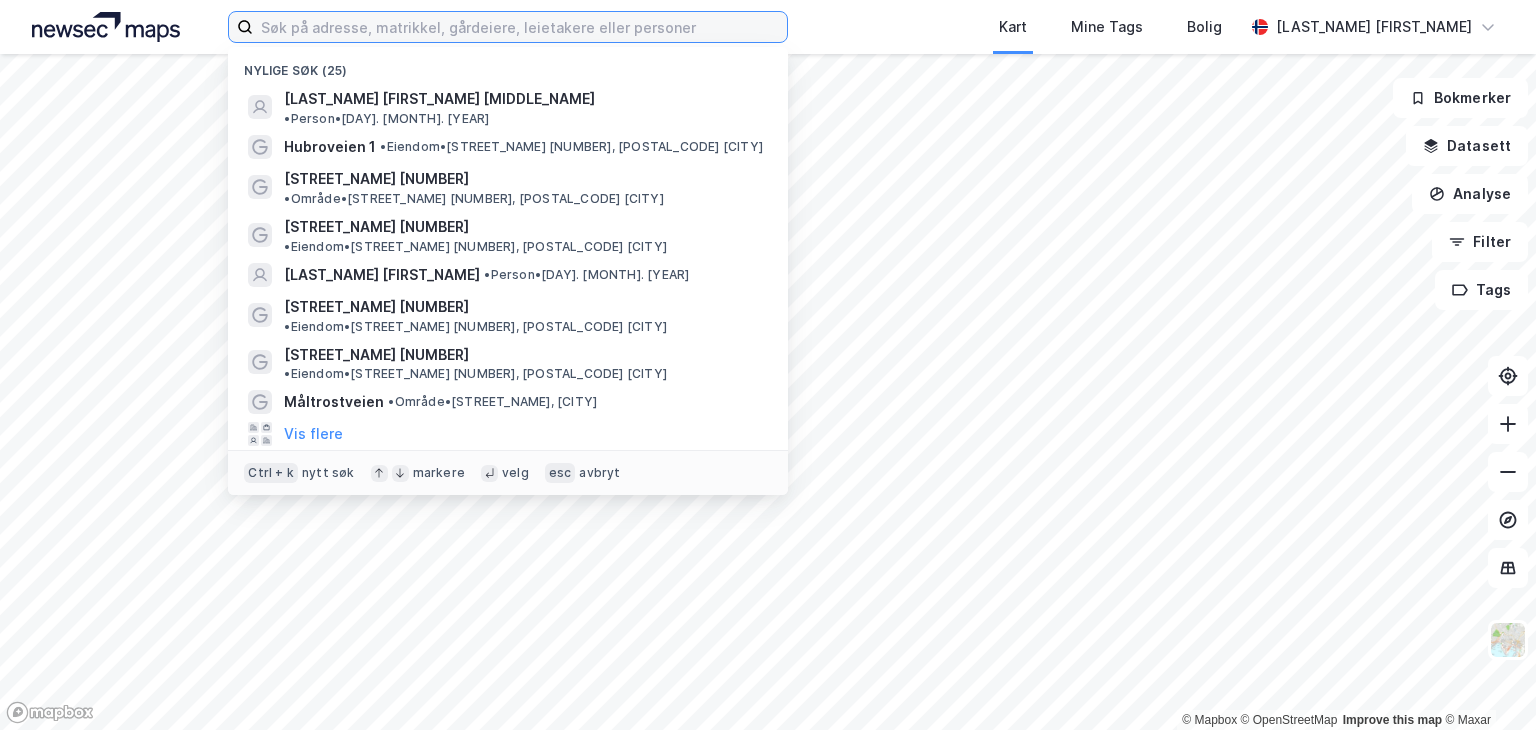 click at bounding box center [520, 27] 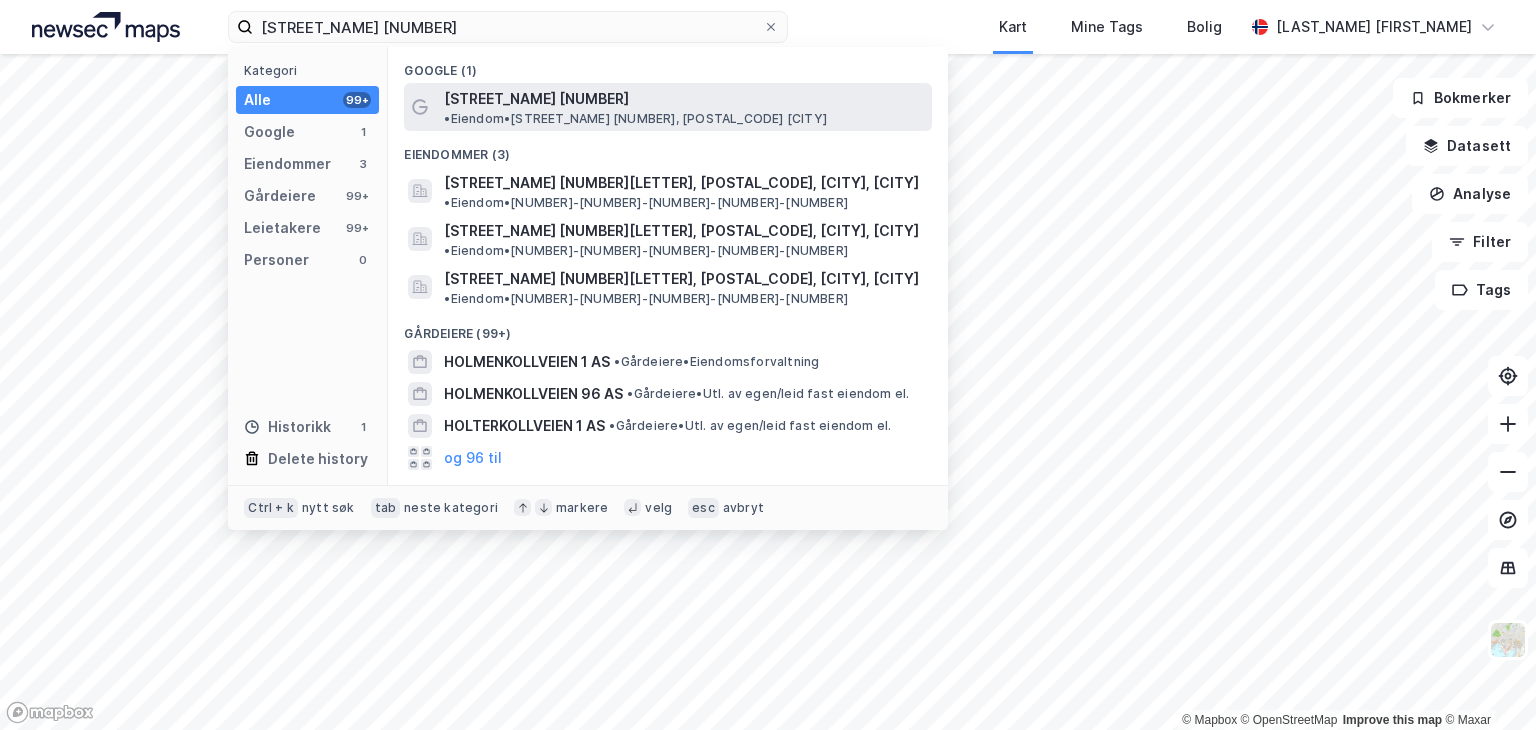 click on "[STREET_NAME] [NUMBER]  •  [CATEGORY]  •  [STREET_NAME] [NUMBER], [POSTAL_CODE] [CITY]" at bounding box center (686, 107) 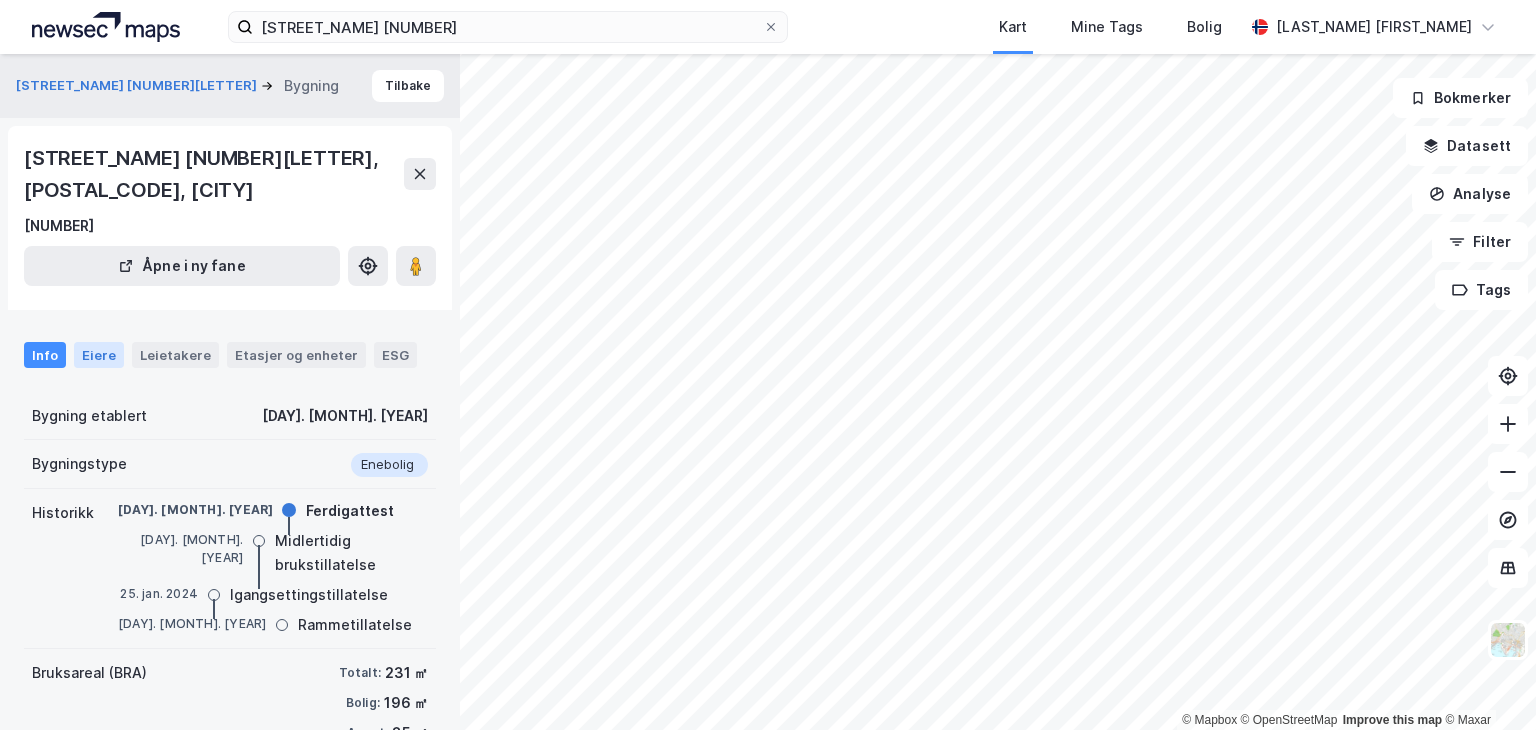 click on "Eiere" at bounding box center (99, 355) 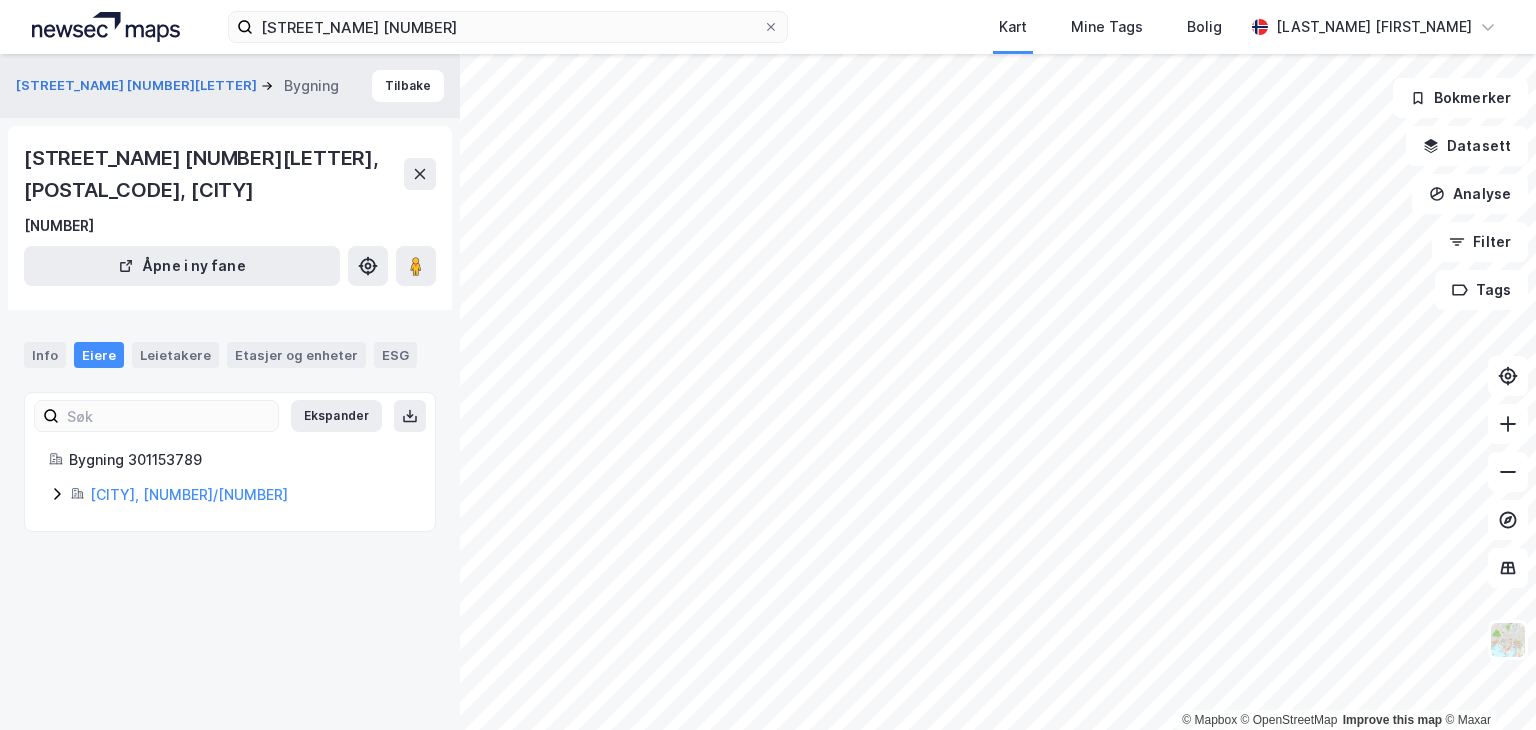 click 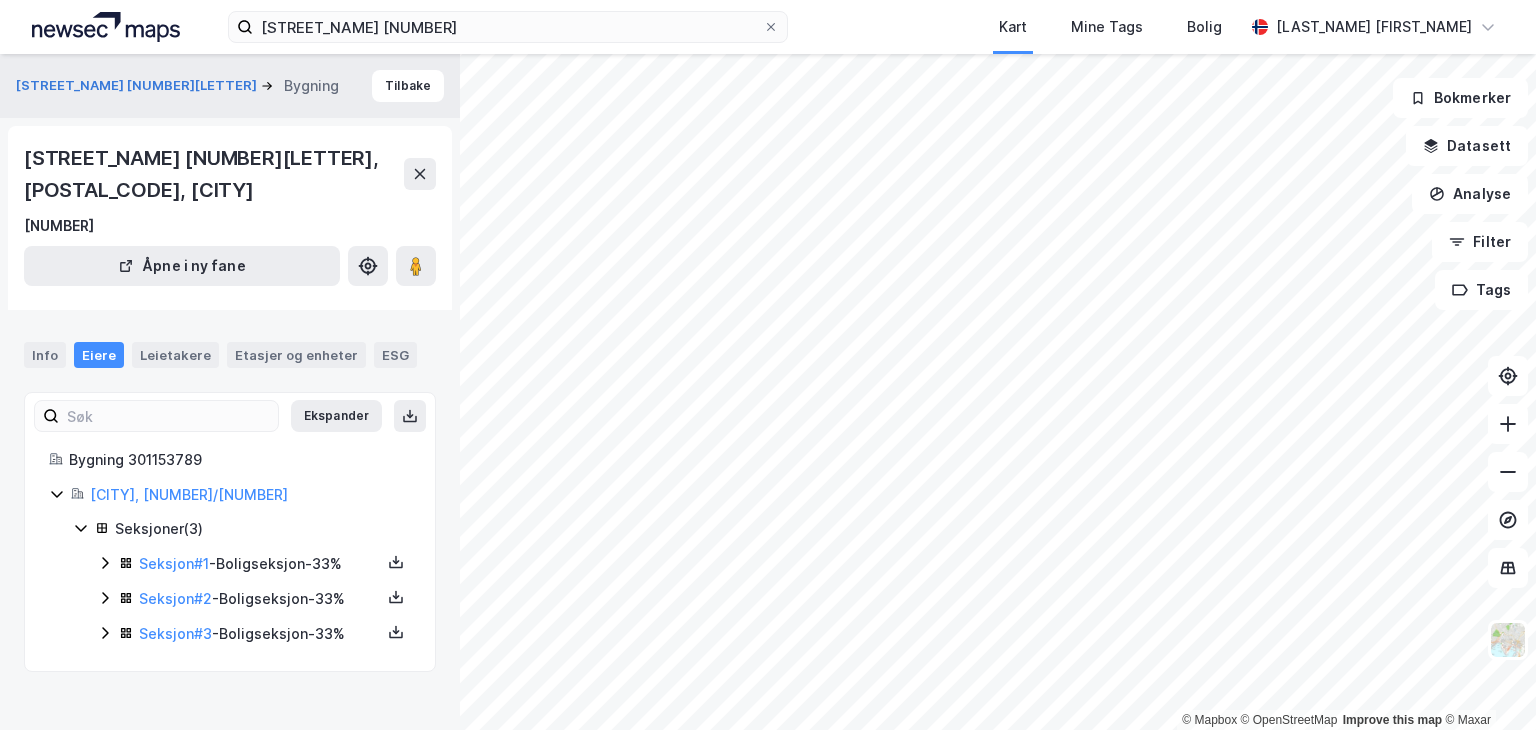 click 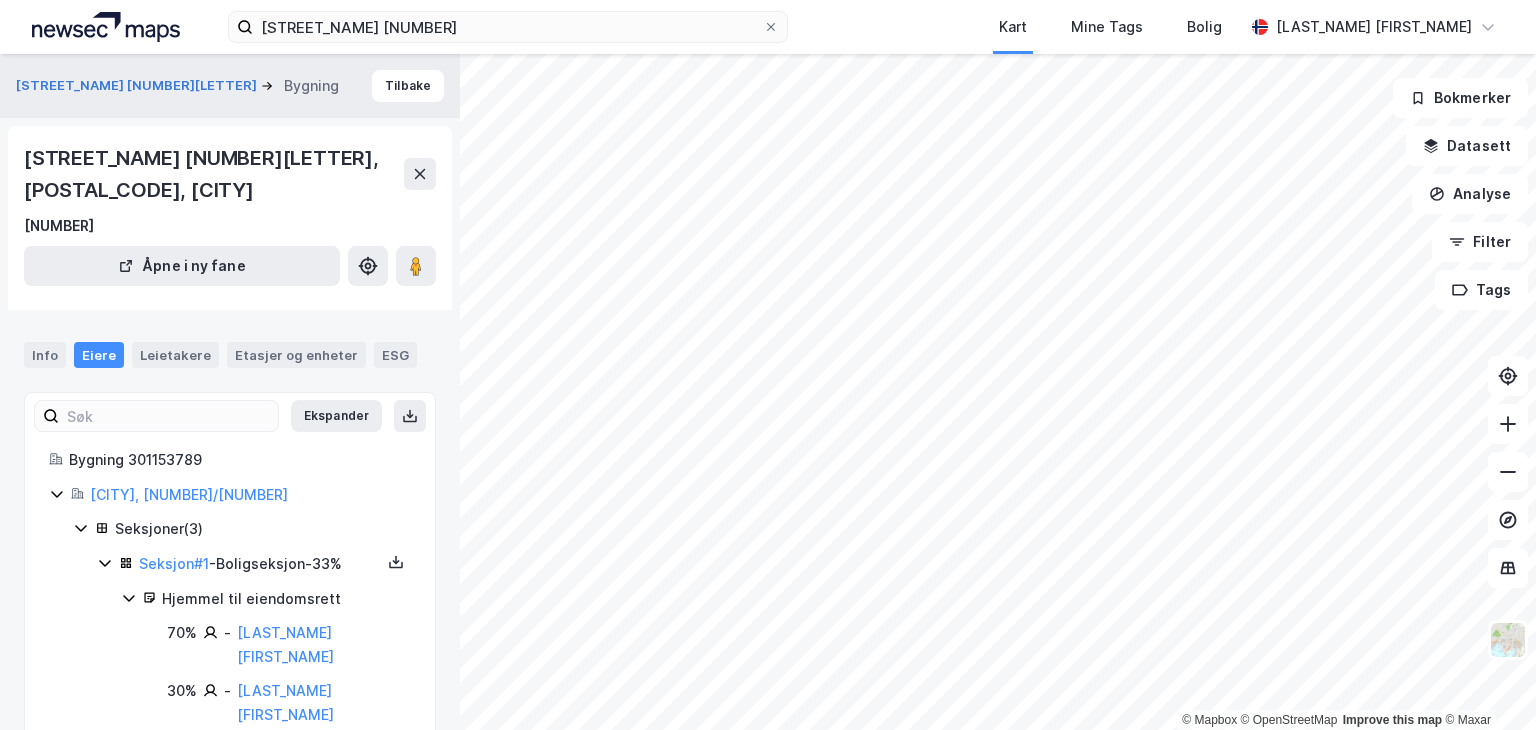 scroll, scrollTop: 36, scrollLeft: 0, axis: vertical 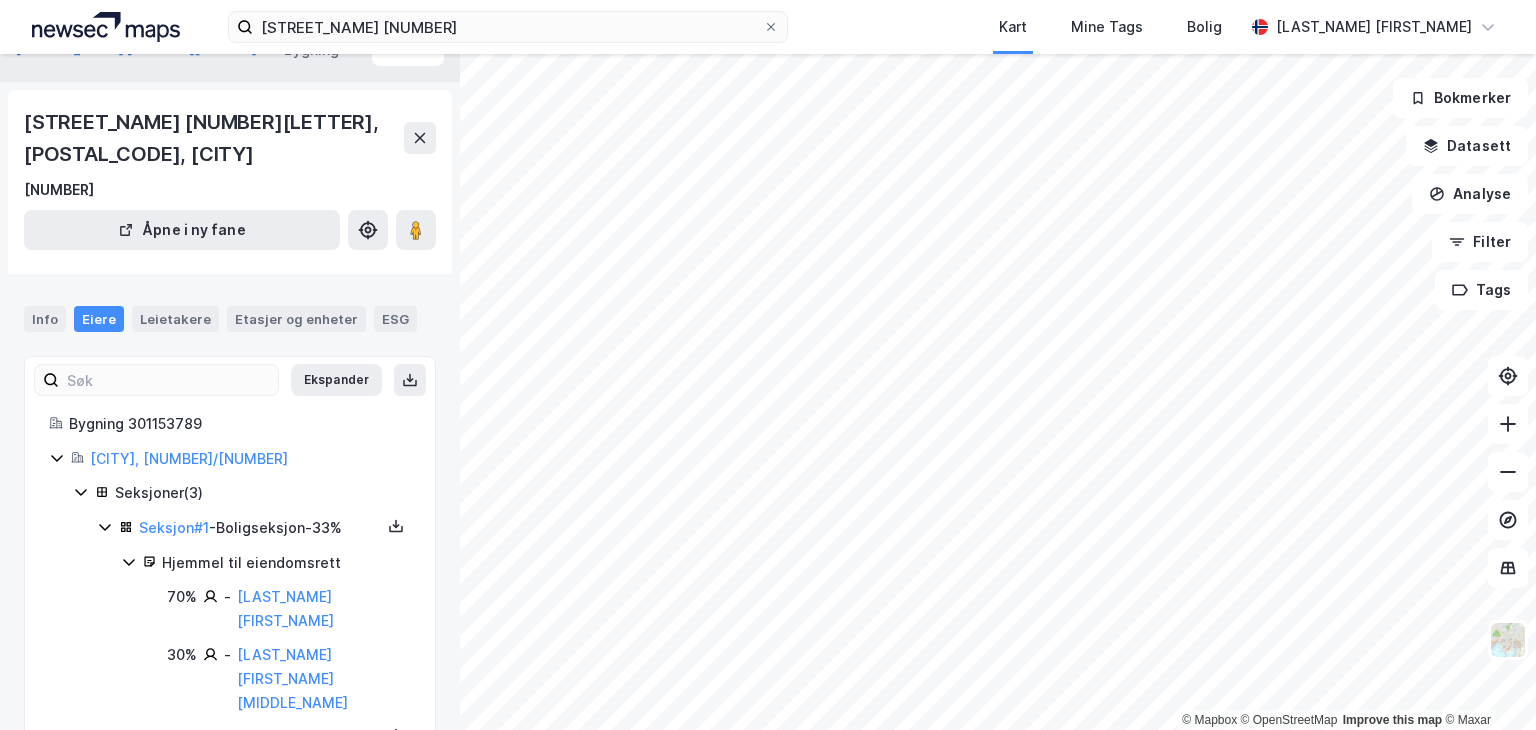 click 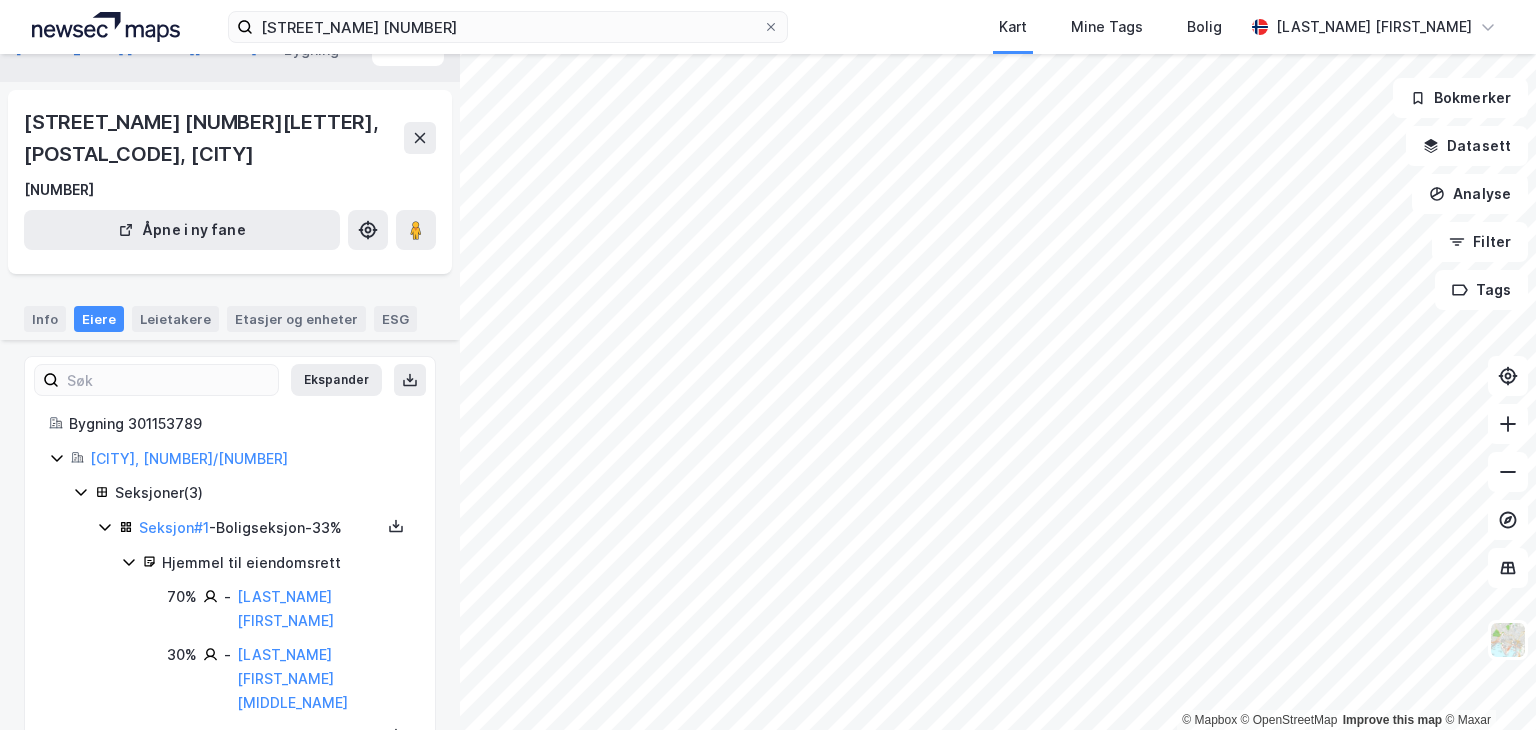 scroll, scrollTop: 206, scrollLeft: 0, axis: vertical 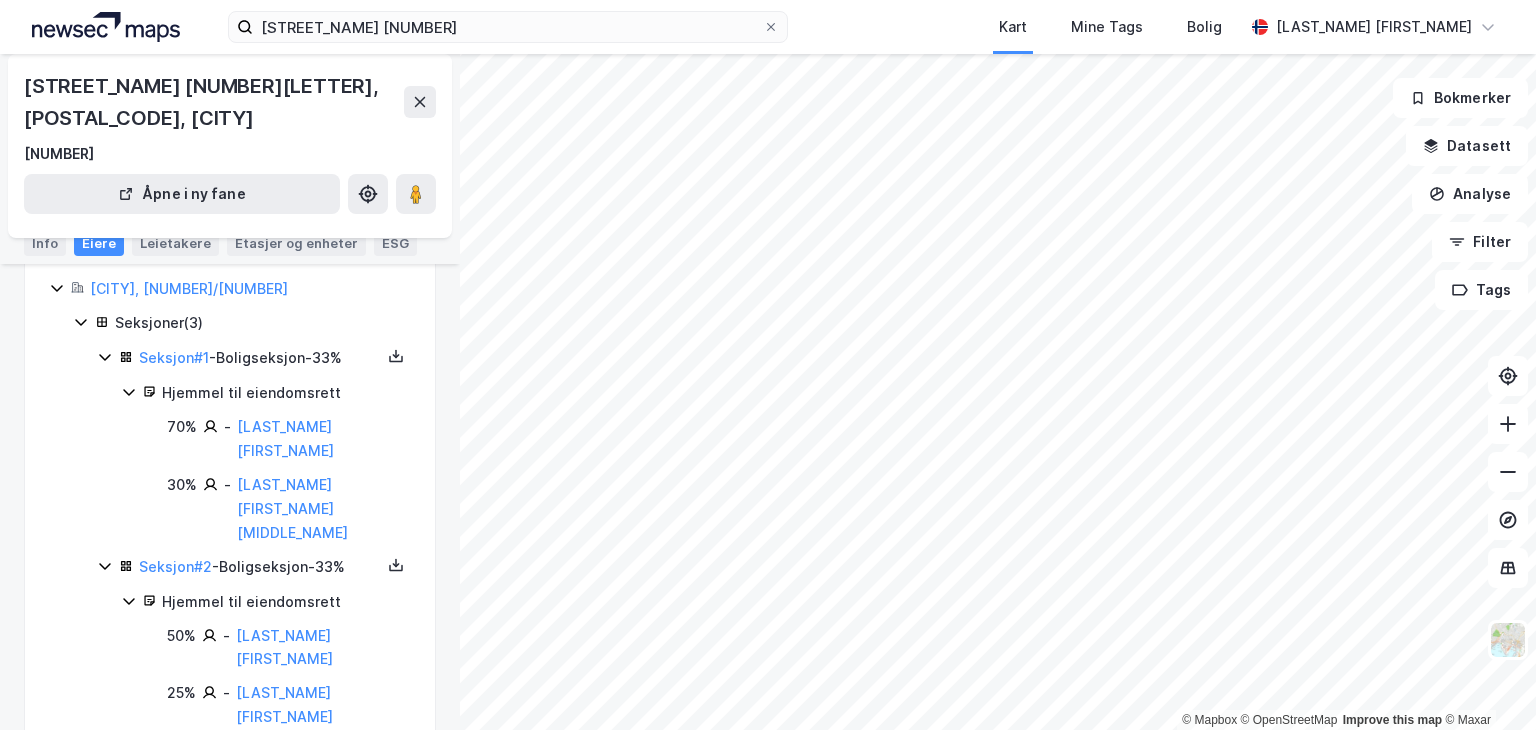 click 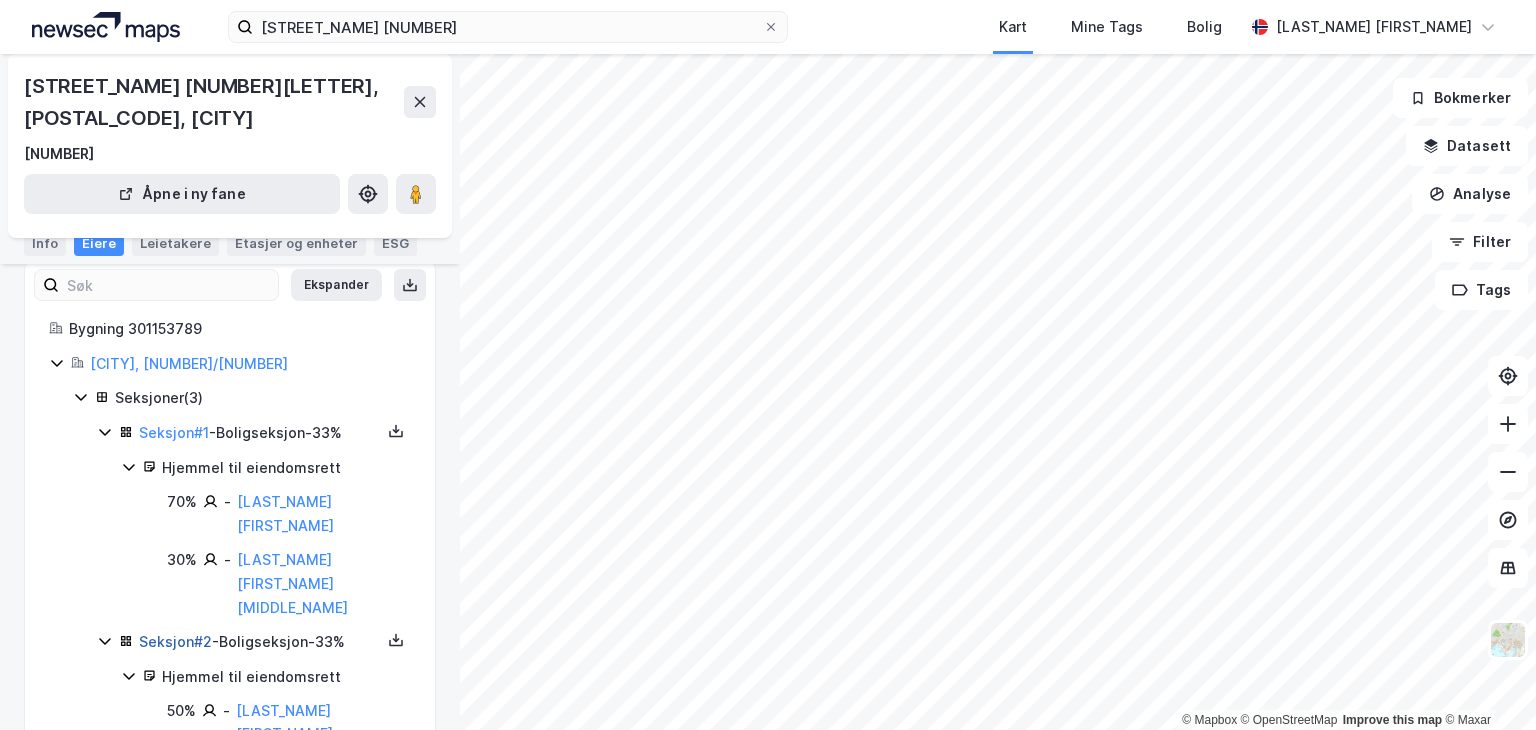 scroll, scrollTop: 342, scrollLeft: 0, axis: vertical 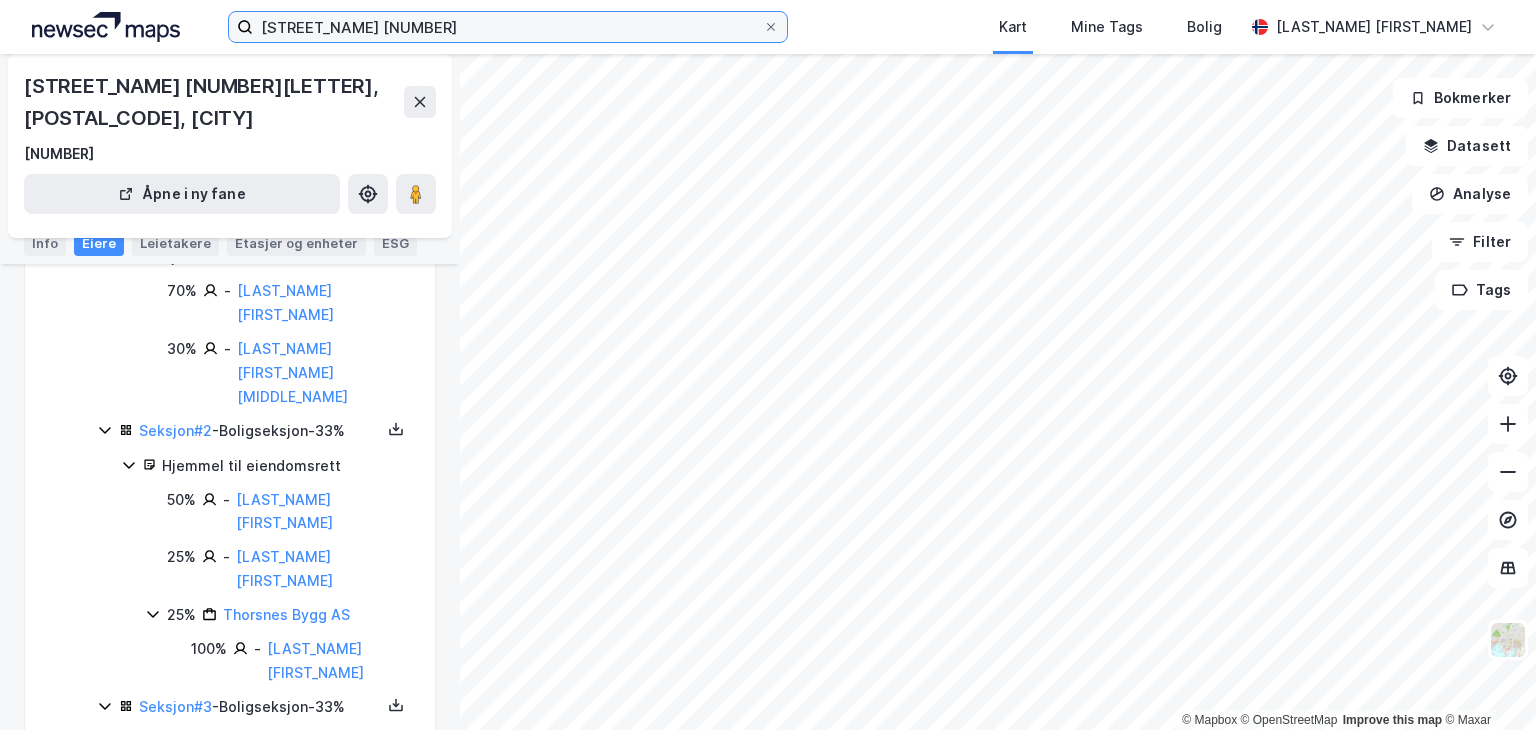 click on "[STREET_NAME] [NUMBER]" at bounding box center [508, 27] 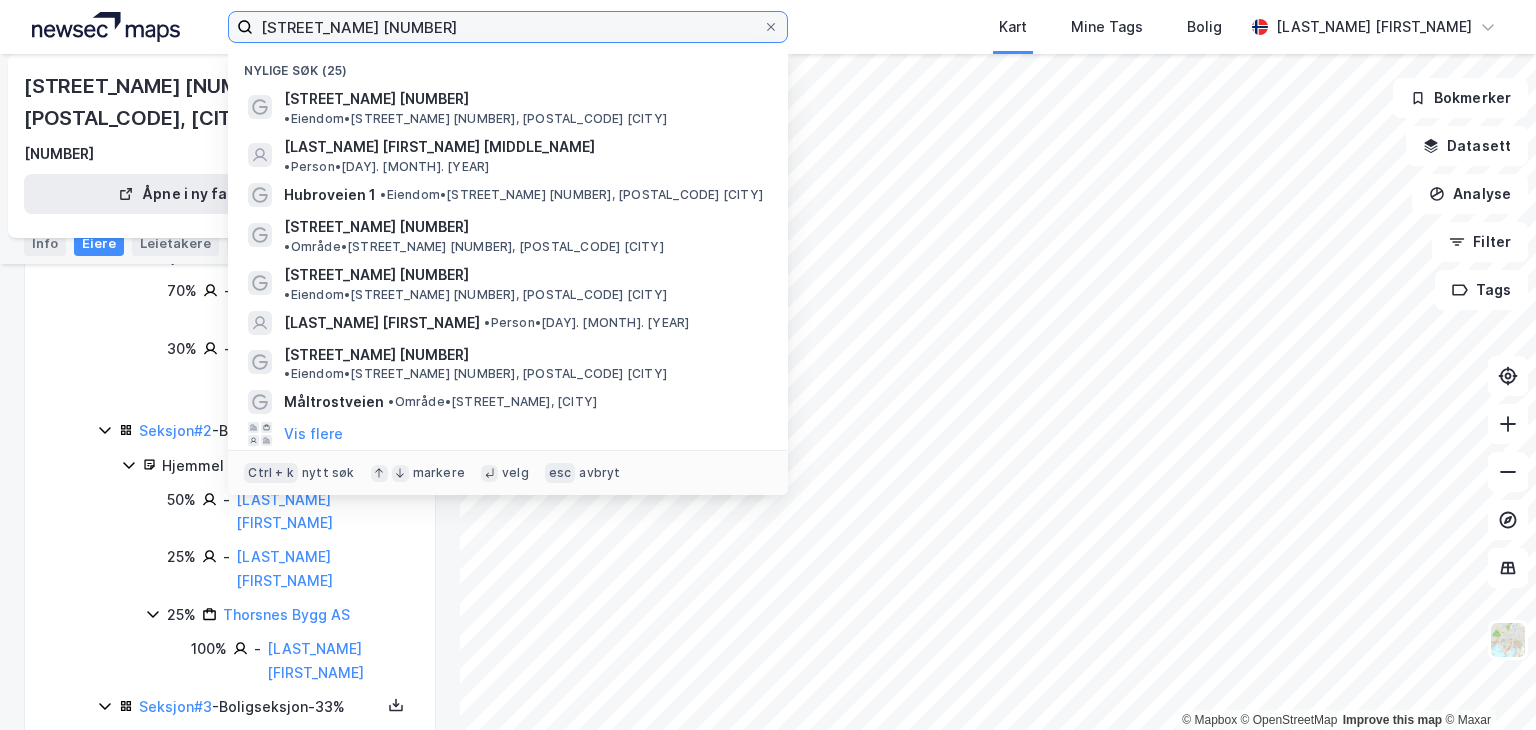 click on "[STREET_NAME] [NUMBER]" at bounding box center [508, 27] 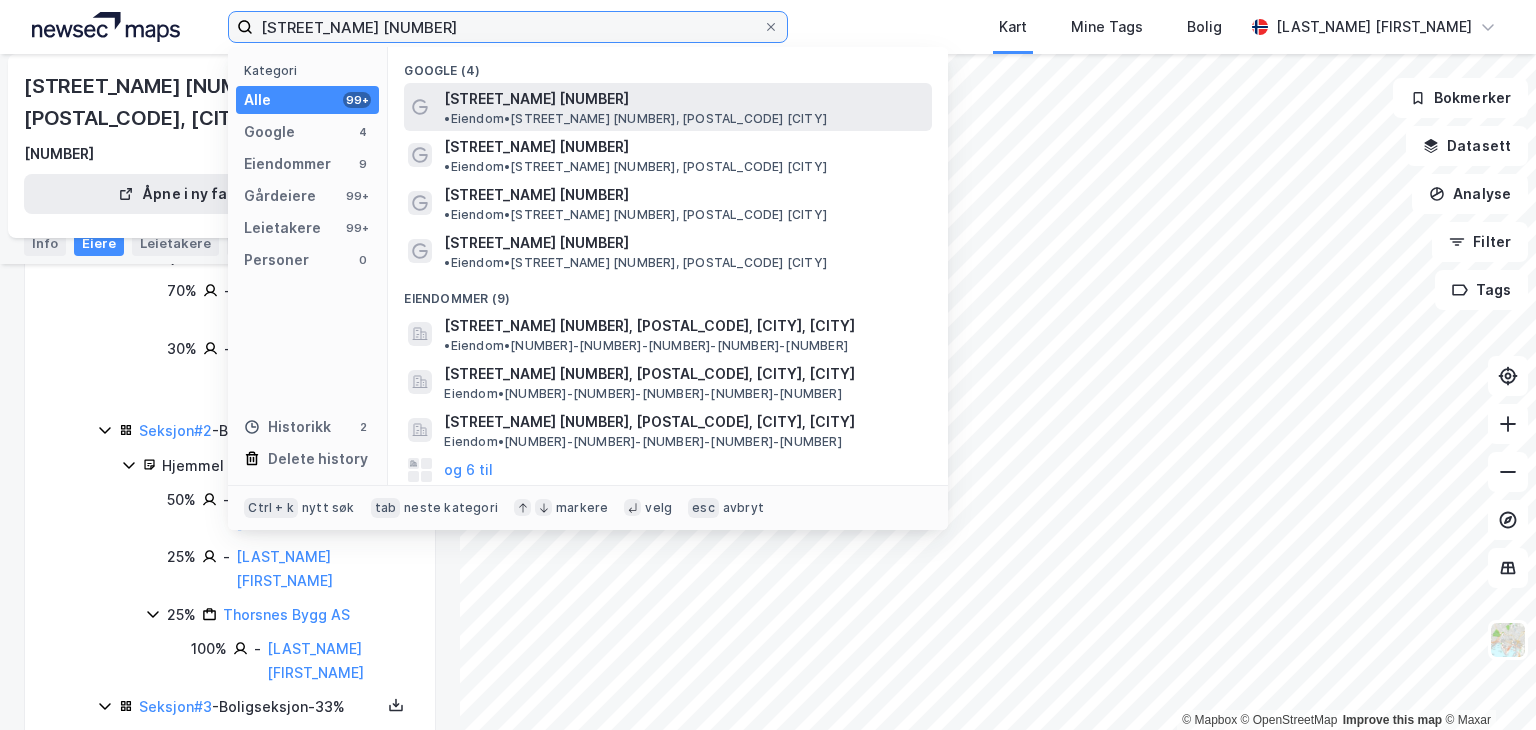 type on "[STREET_NAME] [NUMBER]" 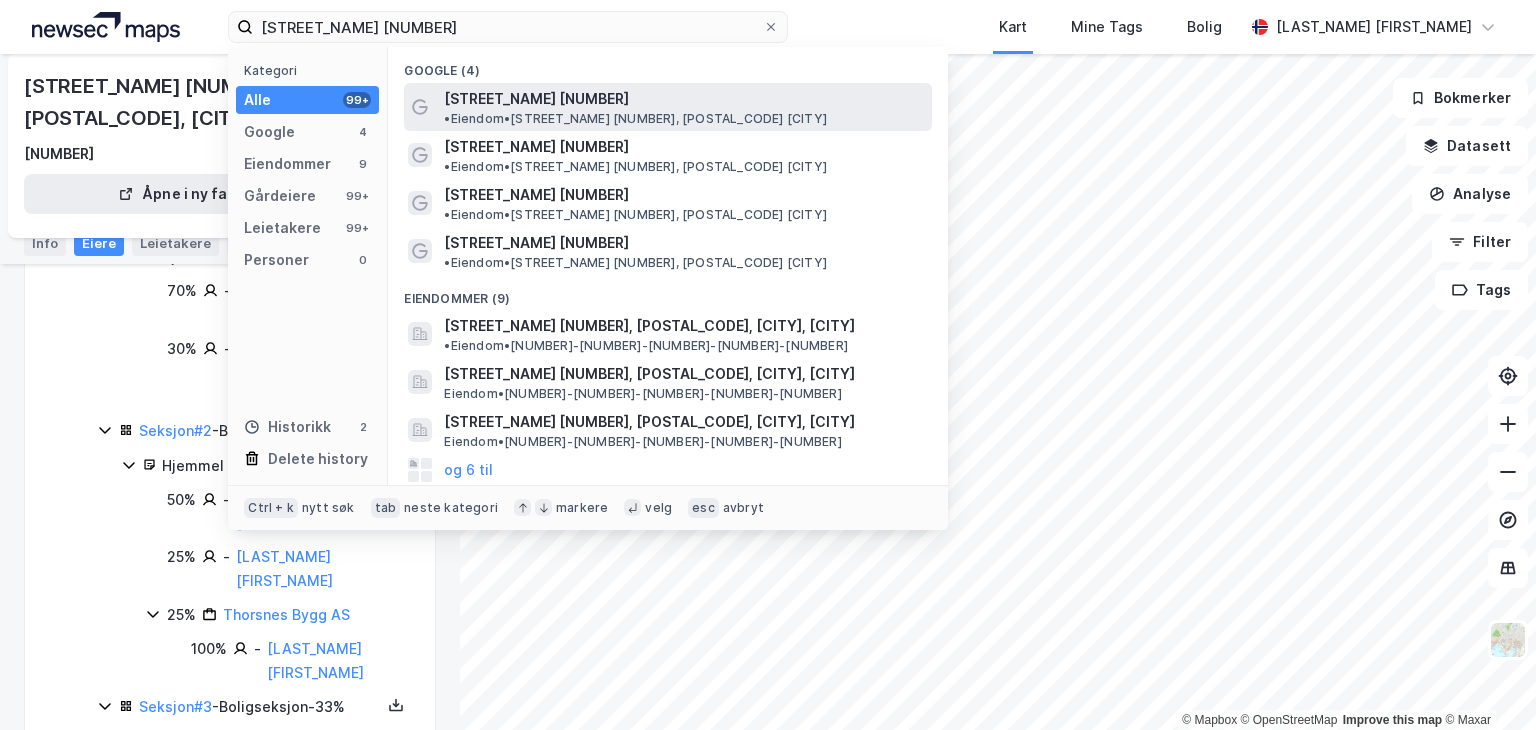 click on "[STREET_NAME] [NUMBER]" at bounding box center [536, 99] 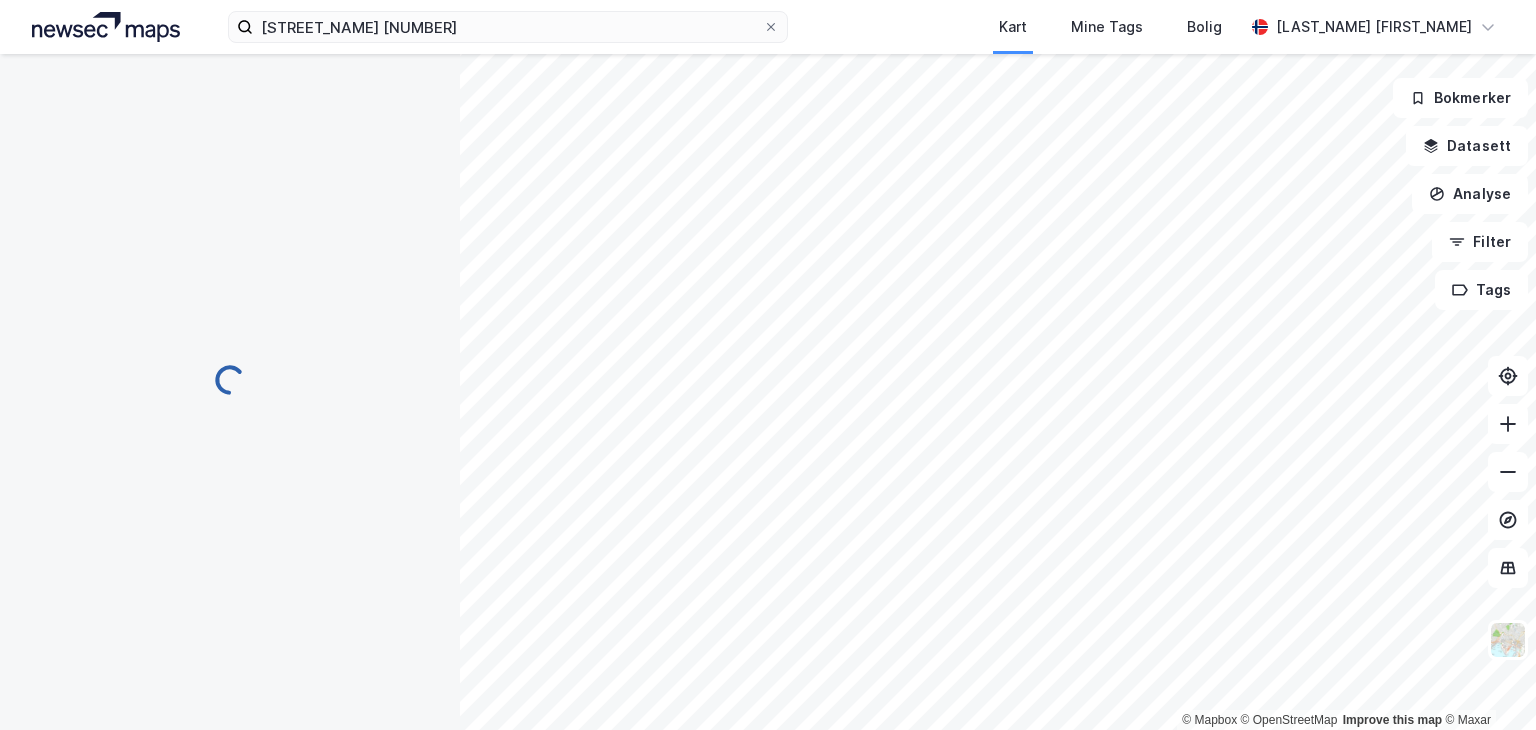 scroll, scrollTop: 342, scrollLeft: 0, axis: vertical 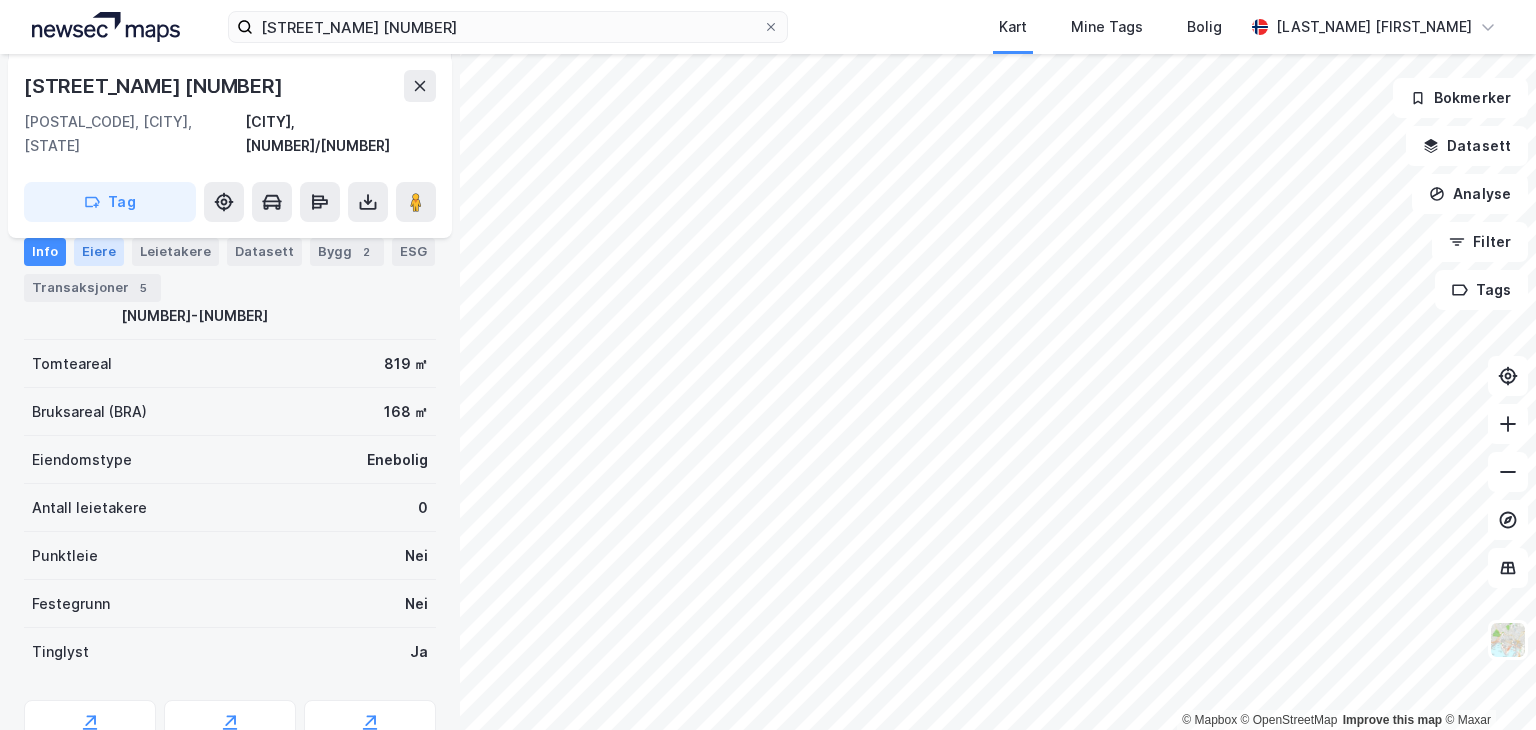 click on "Eiere" at bounding box center [99, 252] 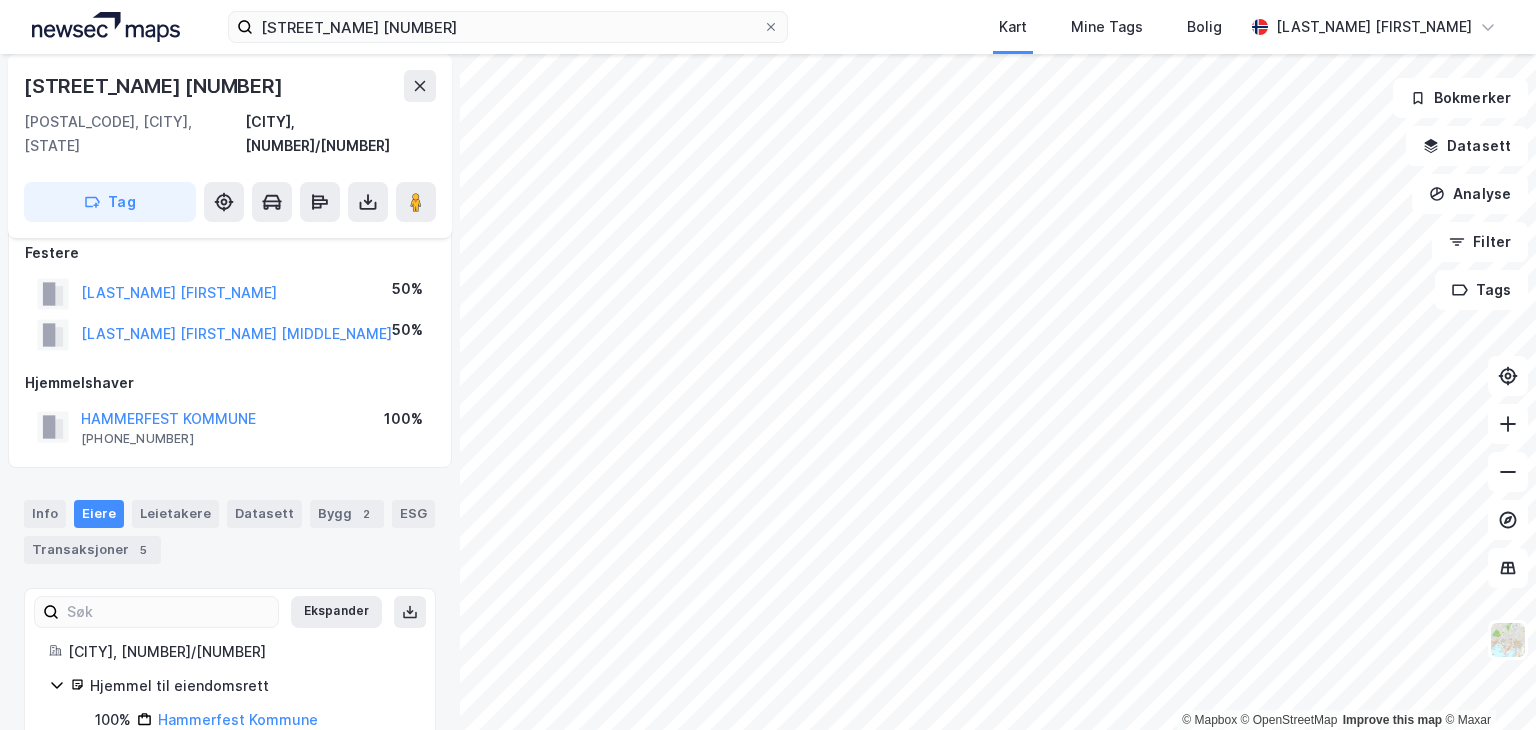 scroll, scrollTop: 150, scrollLeft: 0, axis: vertical 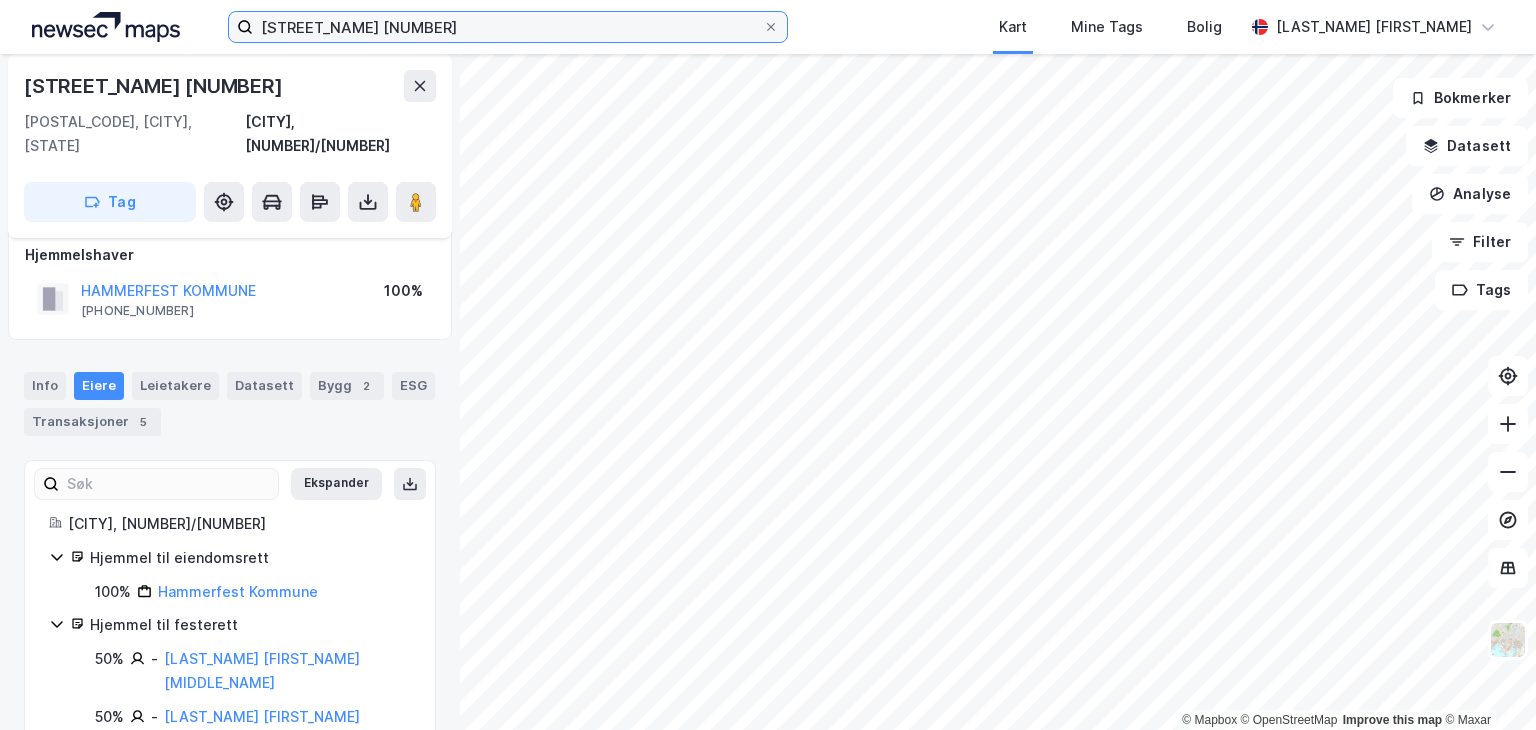 click on "[STREET_NAME] [NUMBER]" at bounding box center (508, 27) 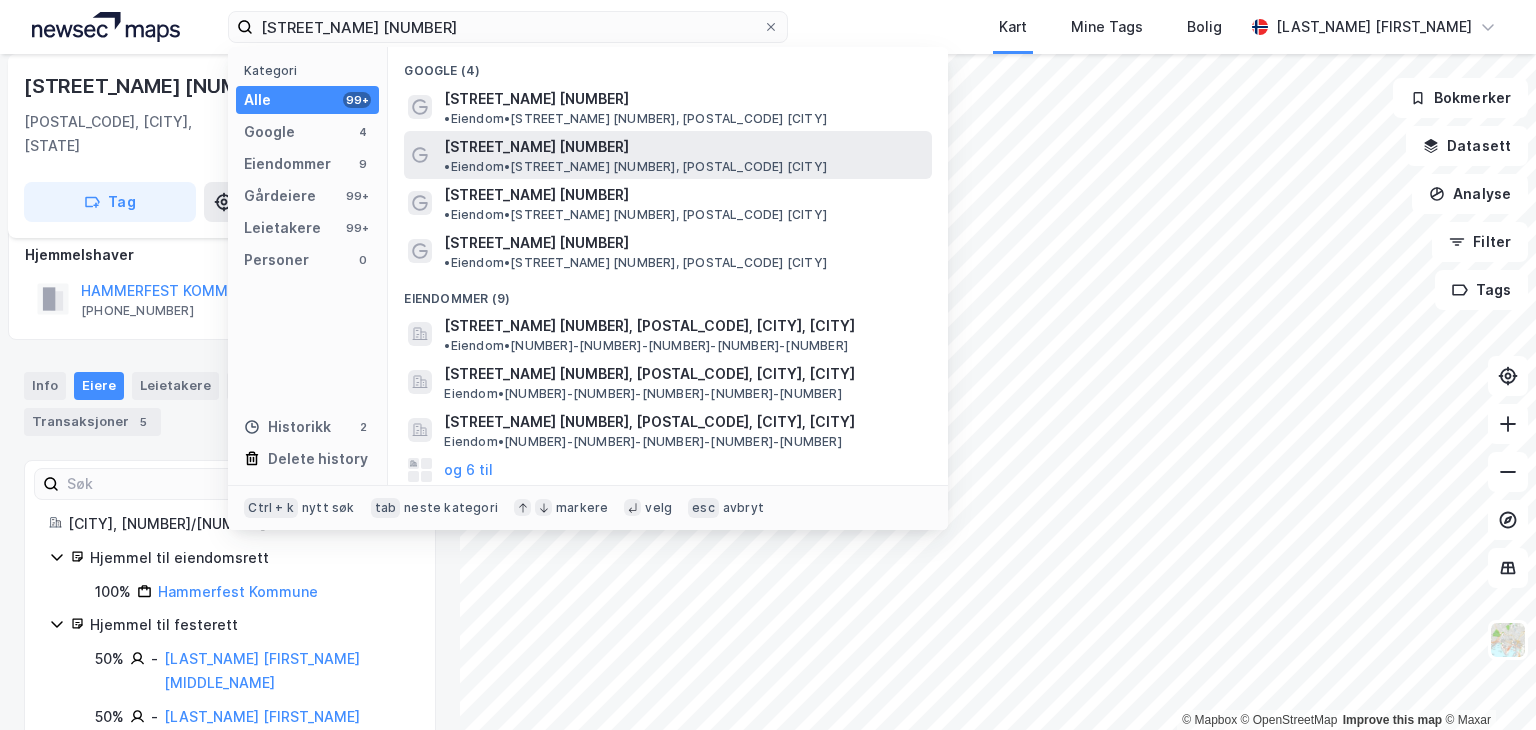 click on "[STREET_NAME] [NUMBER]  •  [CATEGORY]  •  [STREET_NAME] [NUMBER], [POSTAL_CODE] [CITY]" at bounding box center [686, 155] 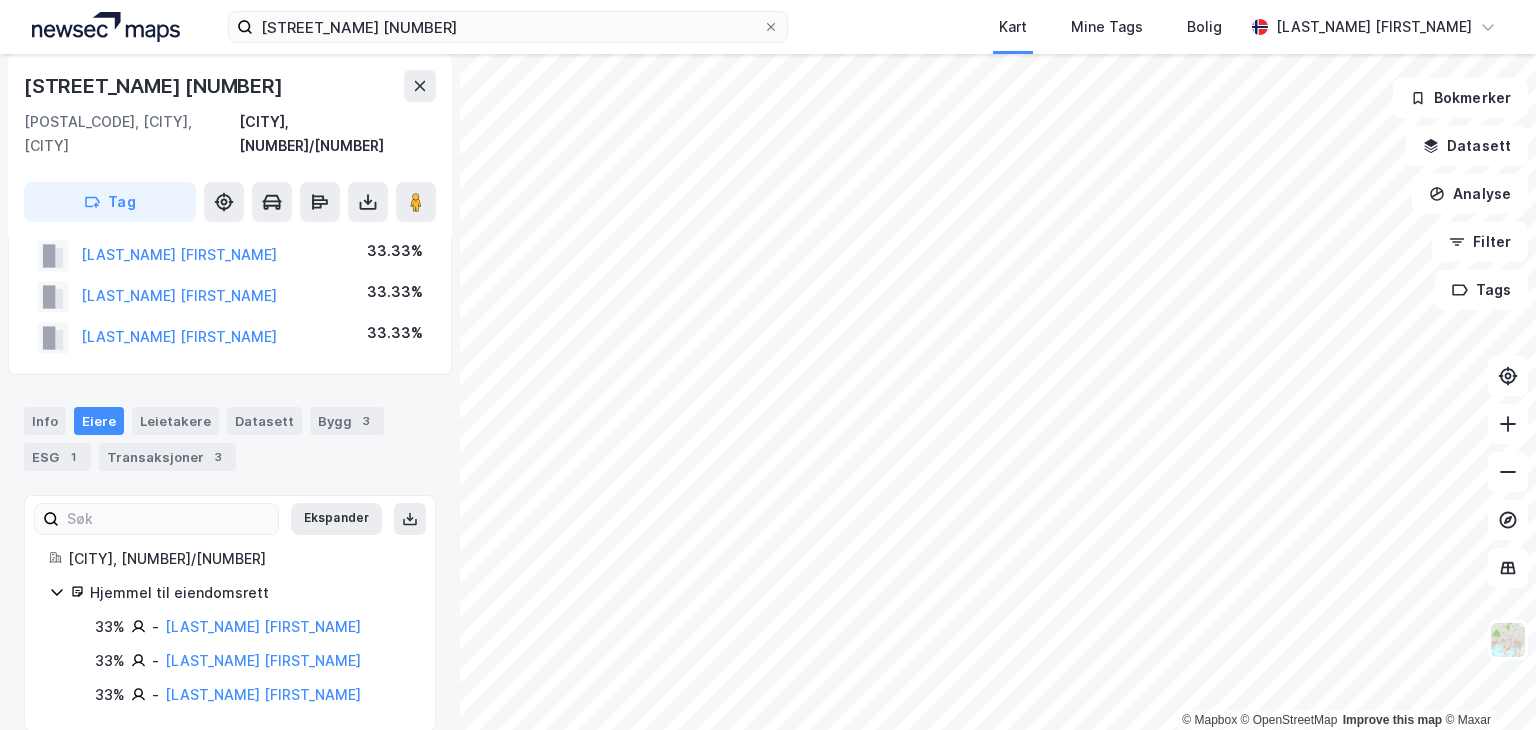 scroll, scrollTop: 0, scrollLeft: 0, axis: both 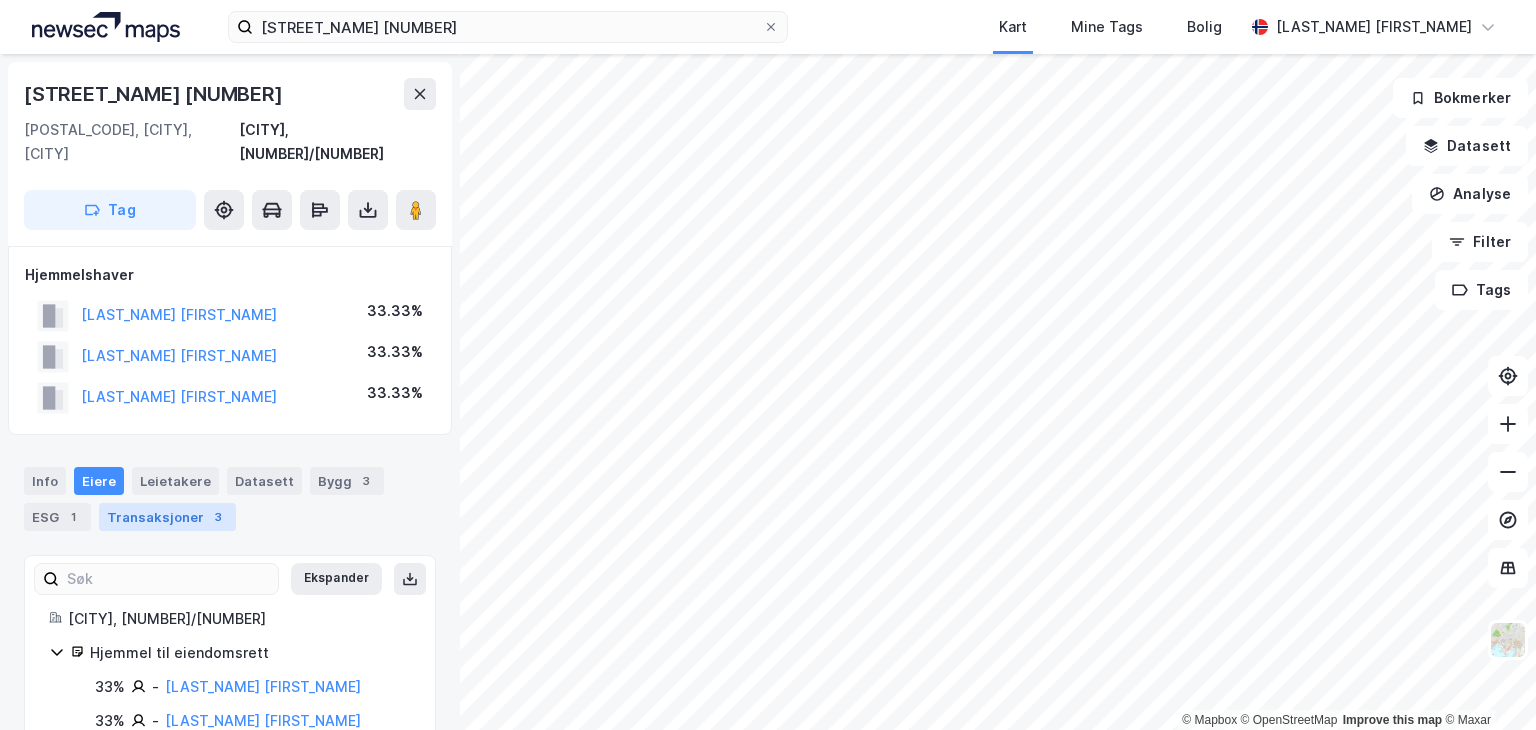 click on "Transaksjoner 3" at bounding box center (167, 517) 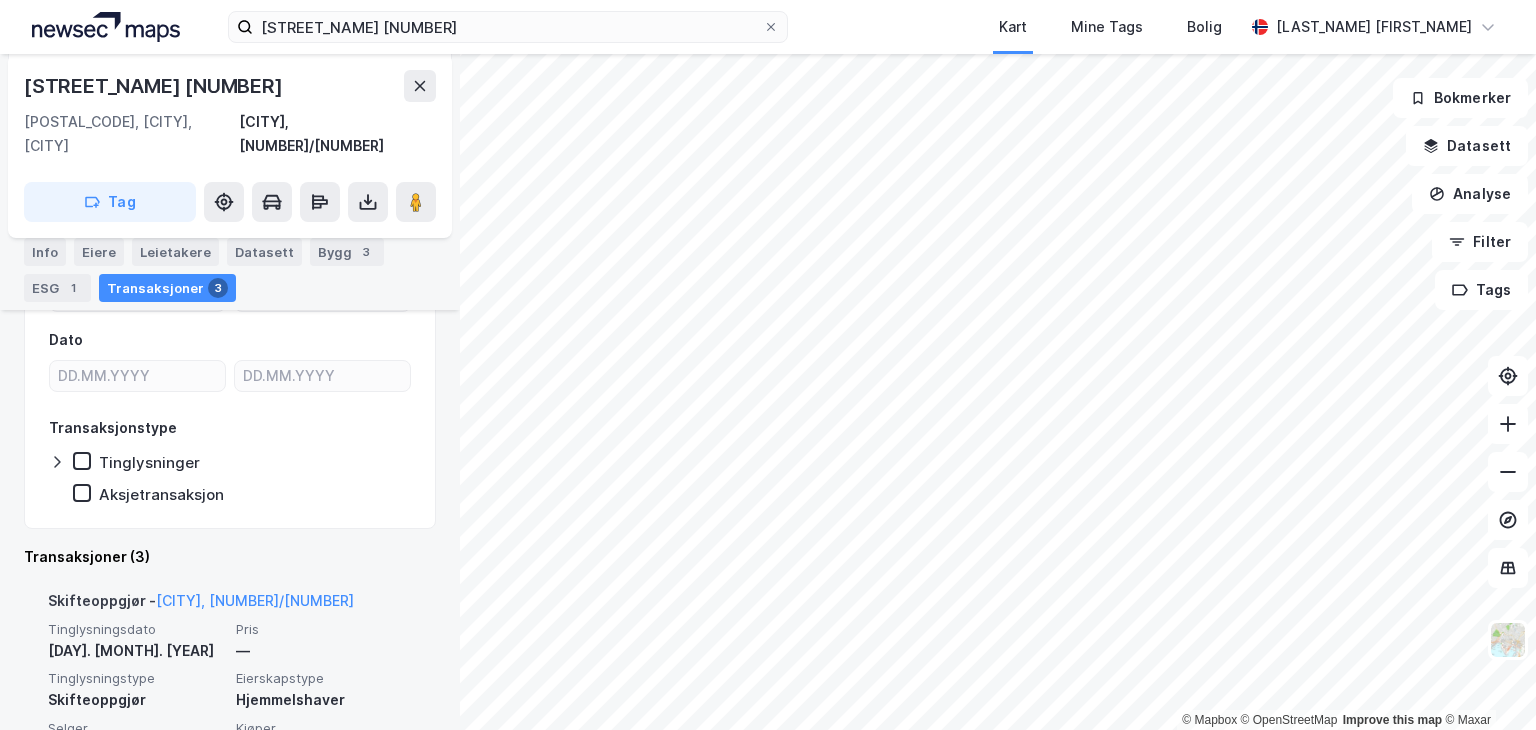 scroll, scrollTop: 0, scrollLeft: 0, axis: both 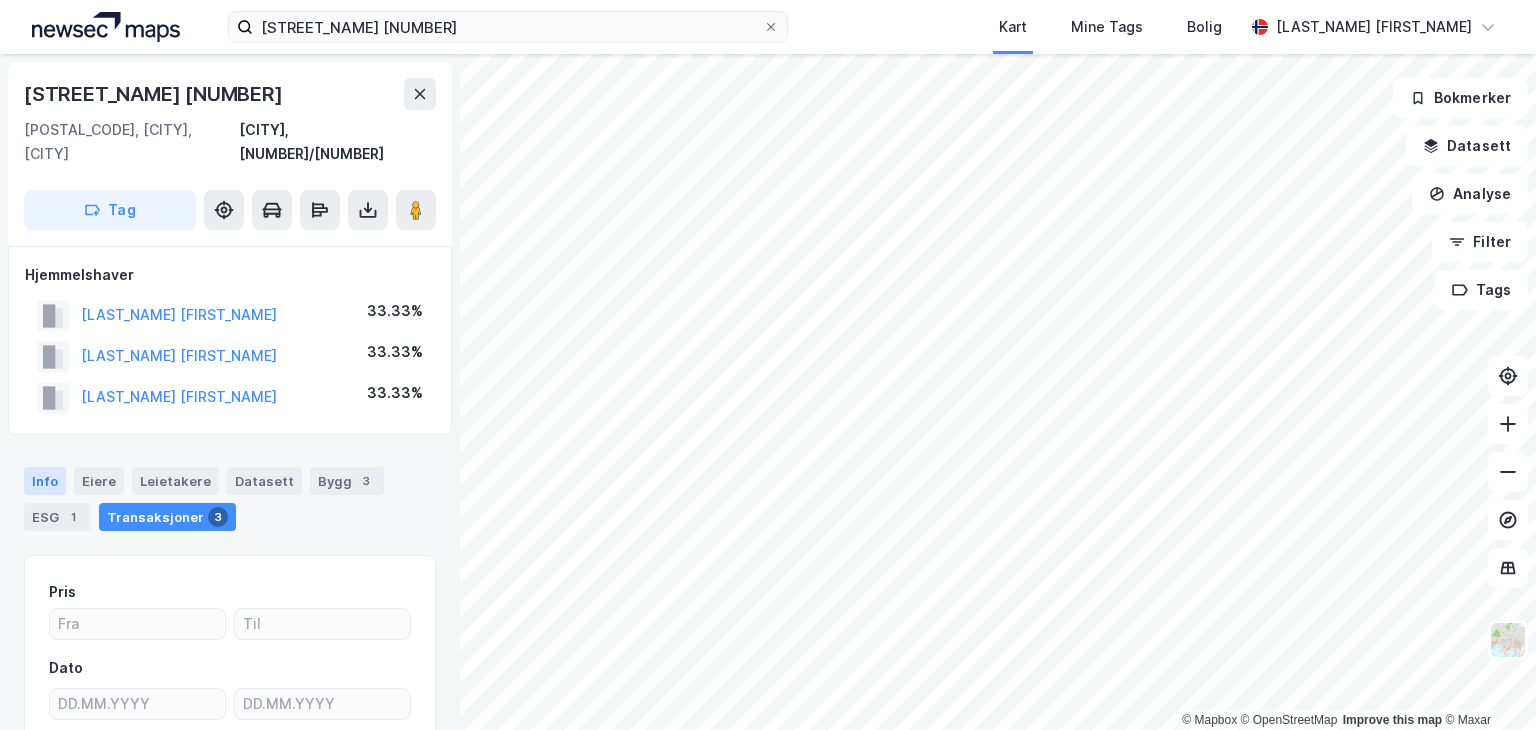 click on "Info" at bounding box center (45, 481) 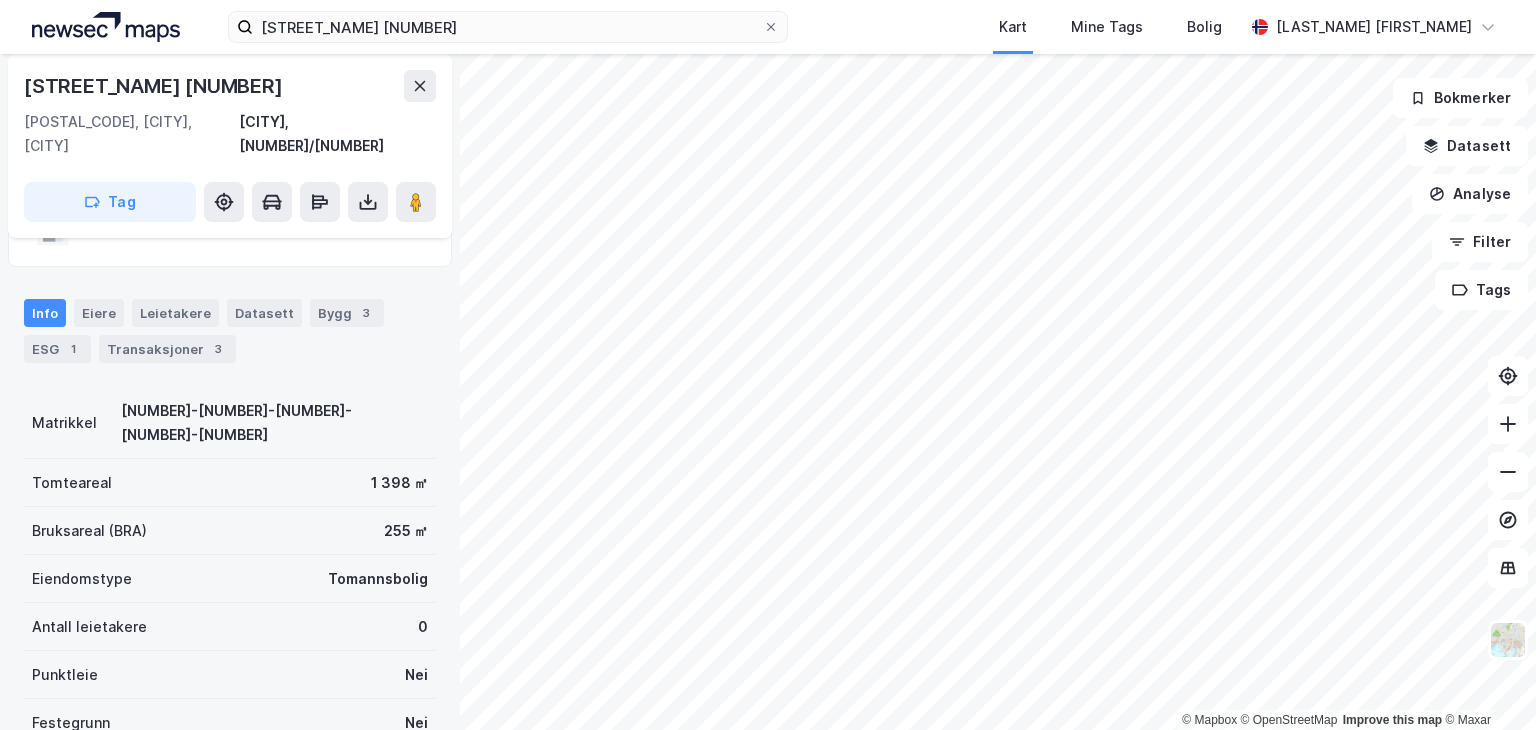 scroll, scrollTop: 171, scrollLeft: 0, axis: vertical 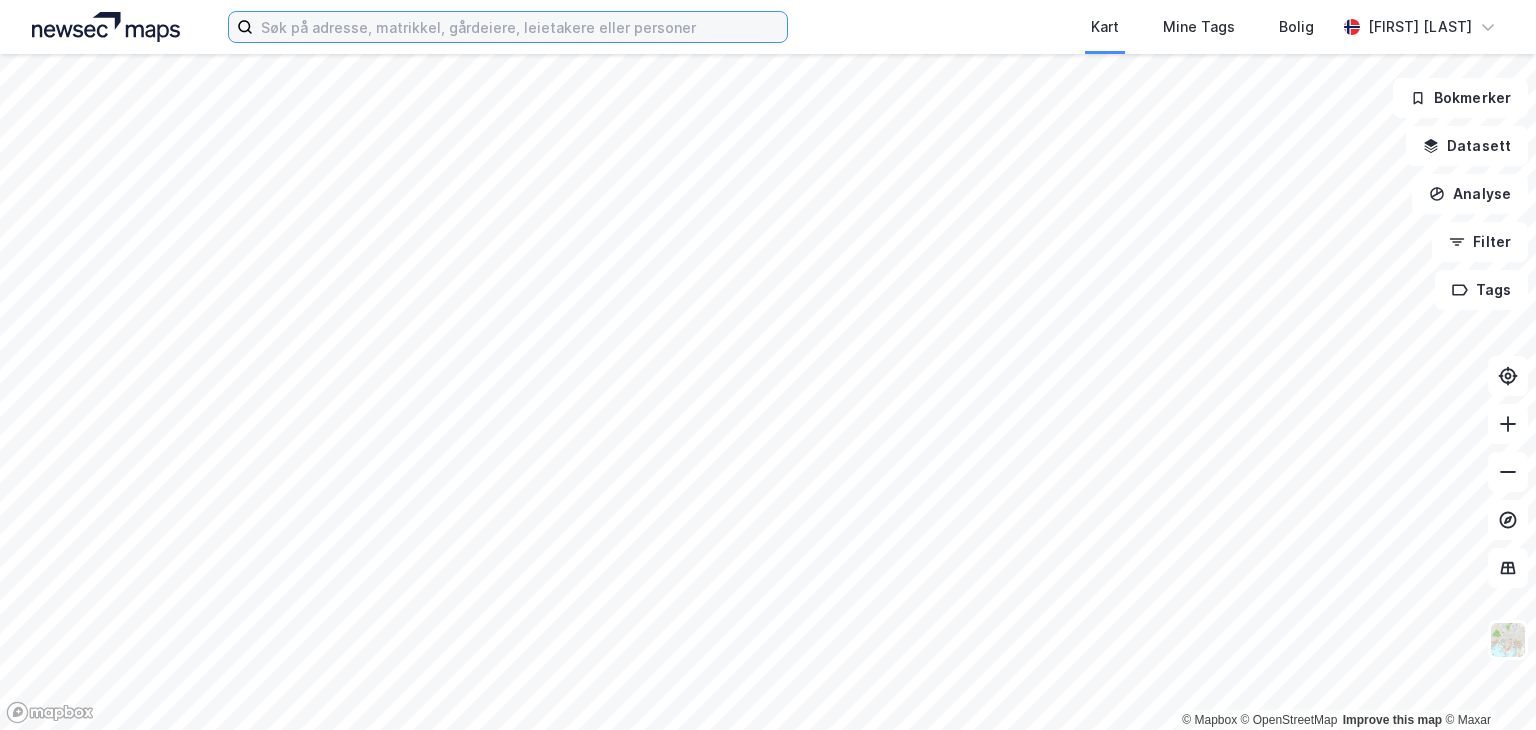click at bounding box center [520, 27] 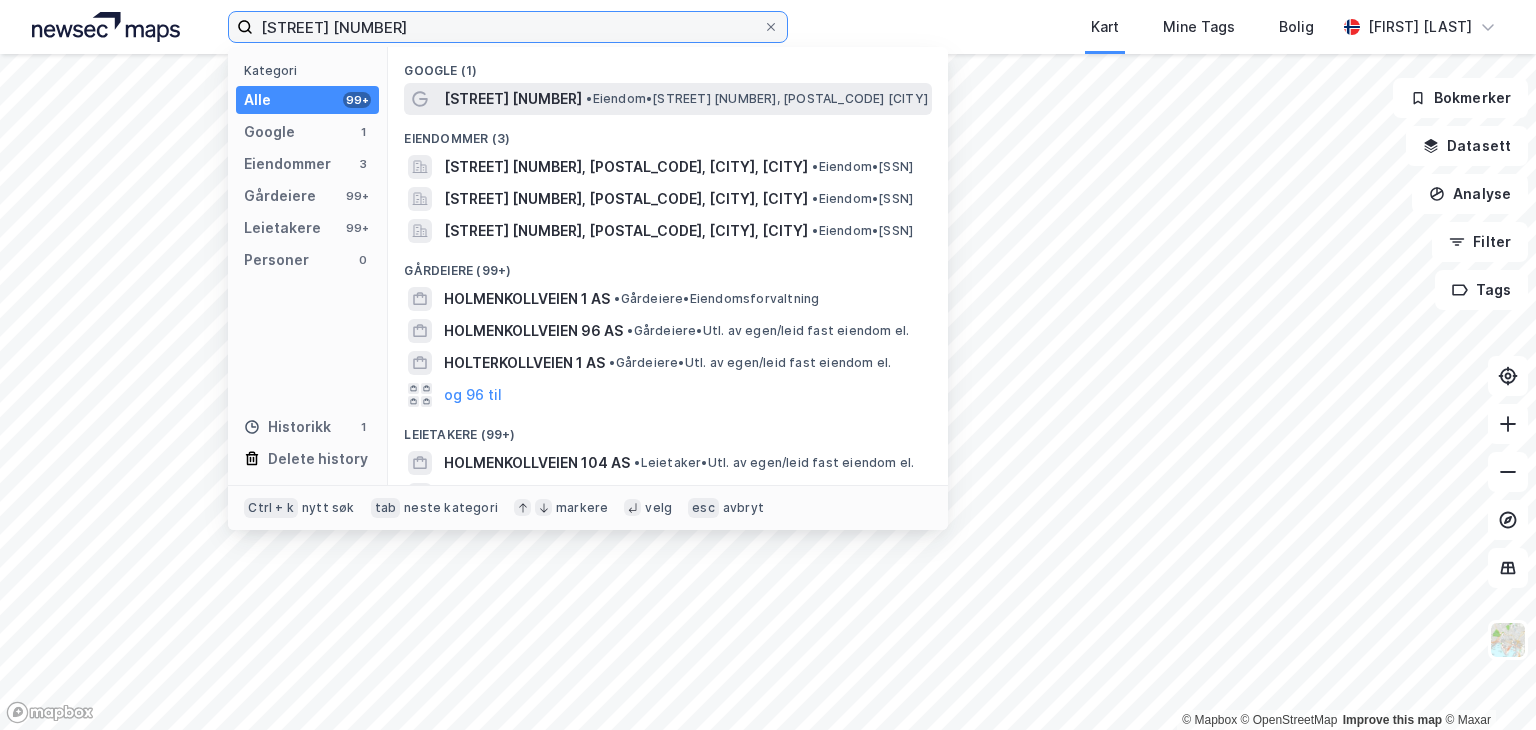 type on "[STREET_NAME] [NUMBER]" 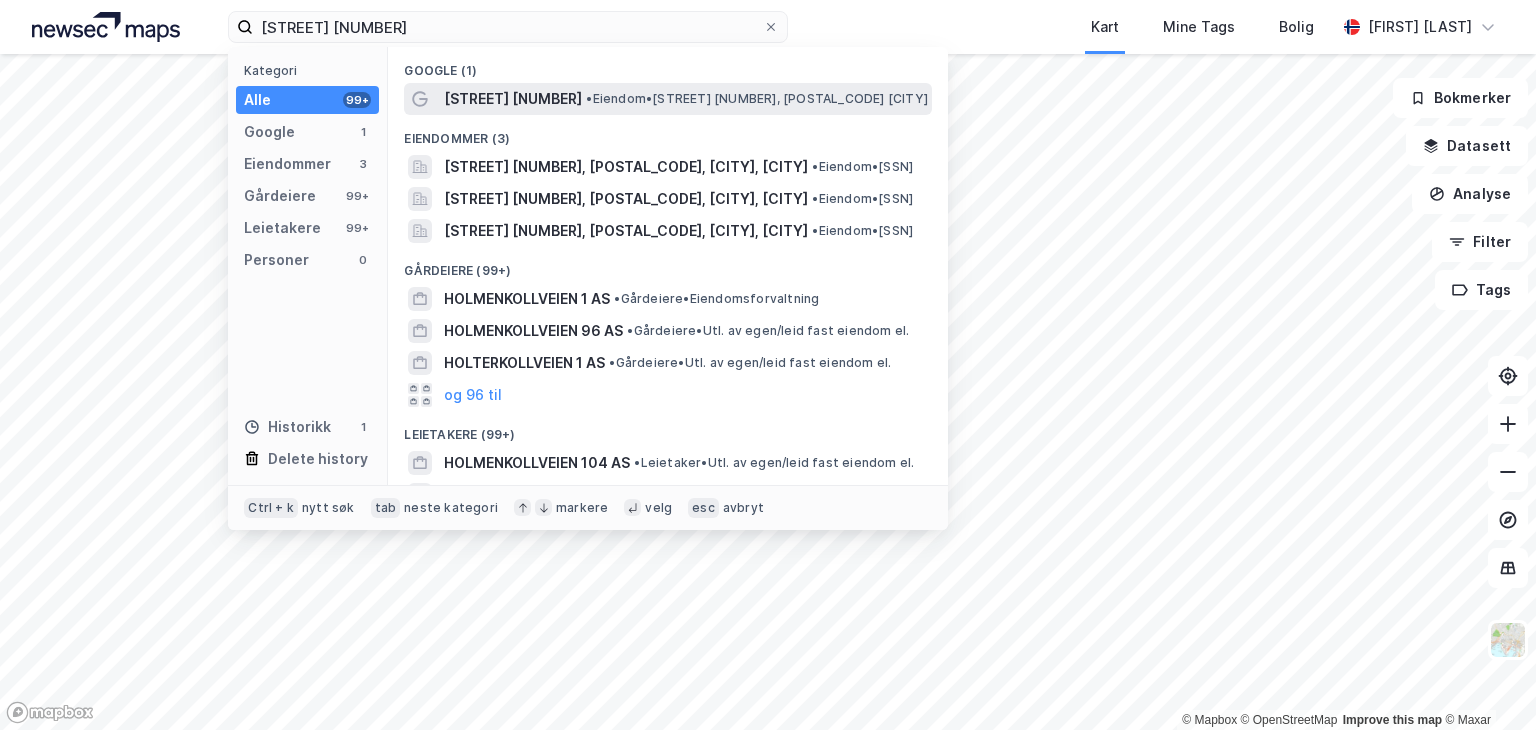 click on "•  Eiendom  •  Holmenkollveien 12, 0376 Oslo" at bounding box center (757, 99) 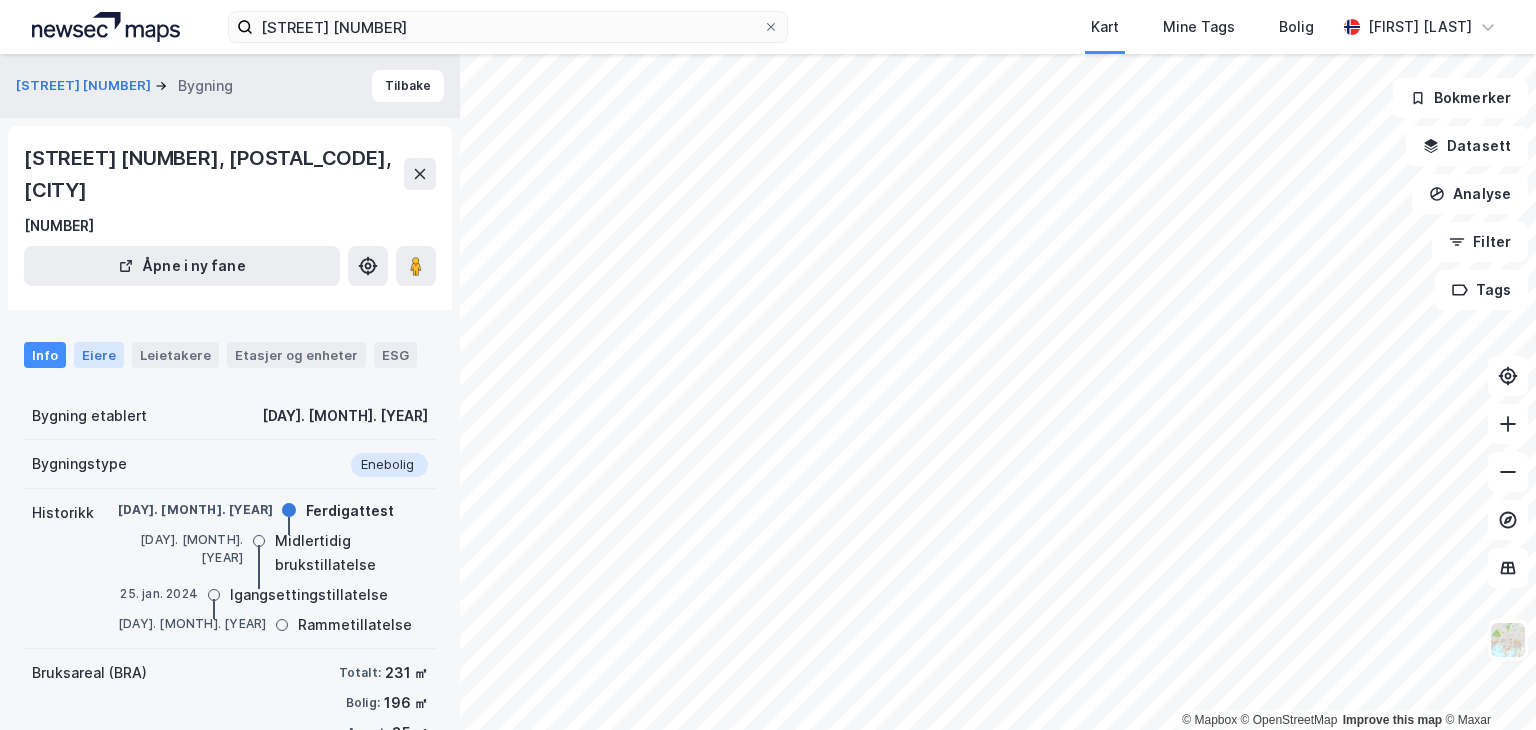 click on "Eiere" at bounding box center [99, 355] 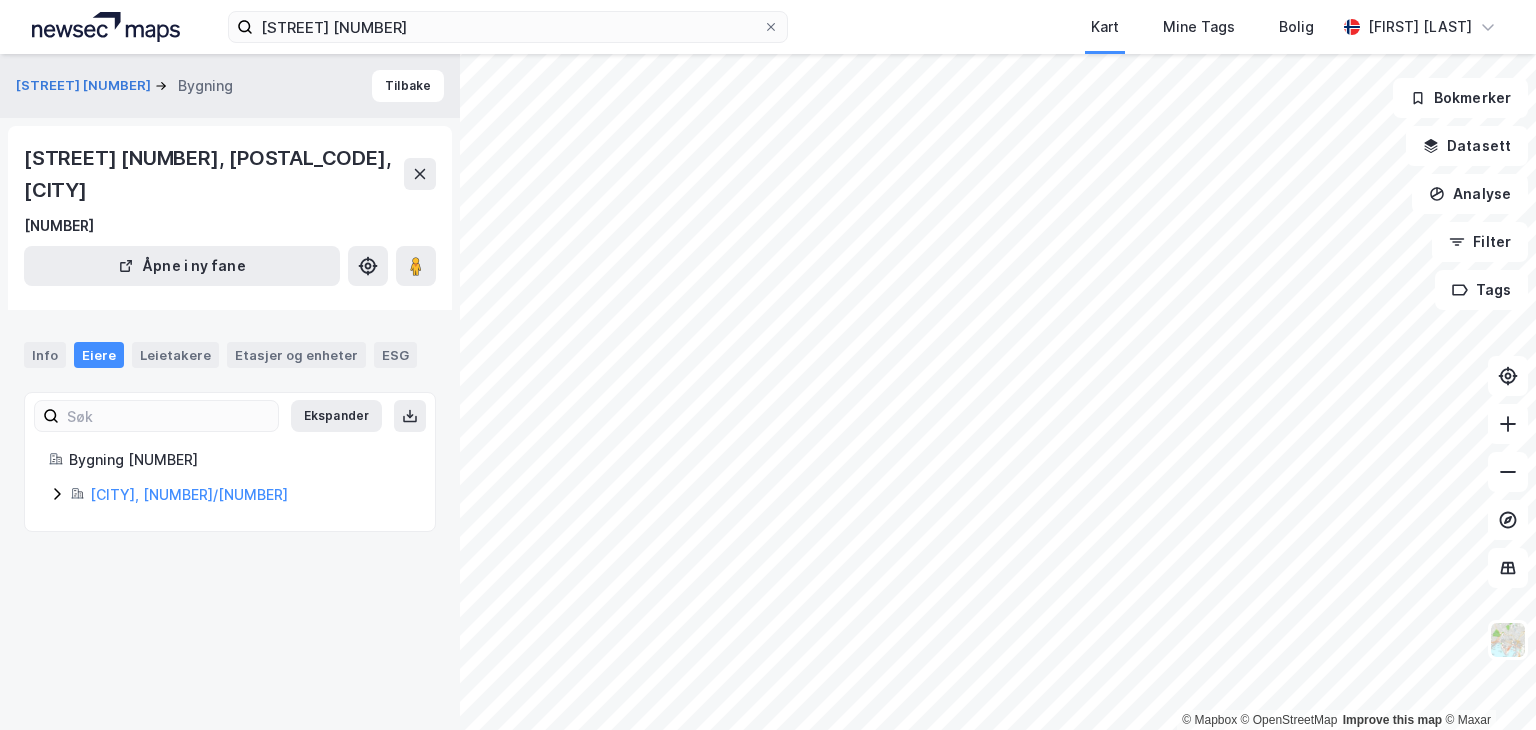 click on "Bygning 301153795 Oslo, 32/253" at bounding box center (230, 477) 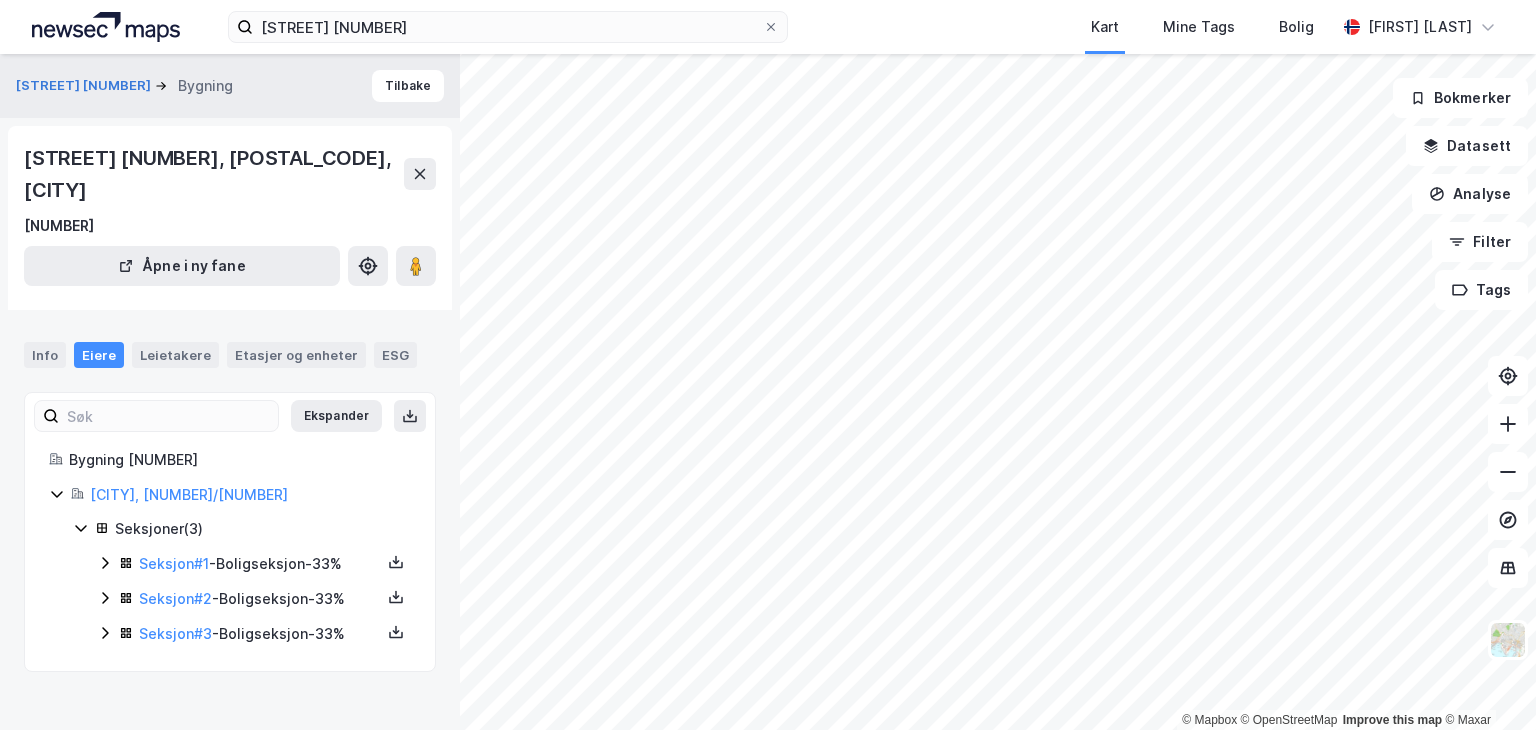 click 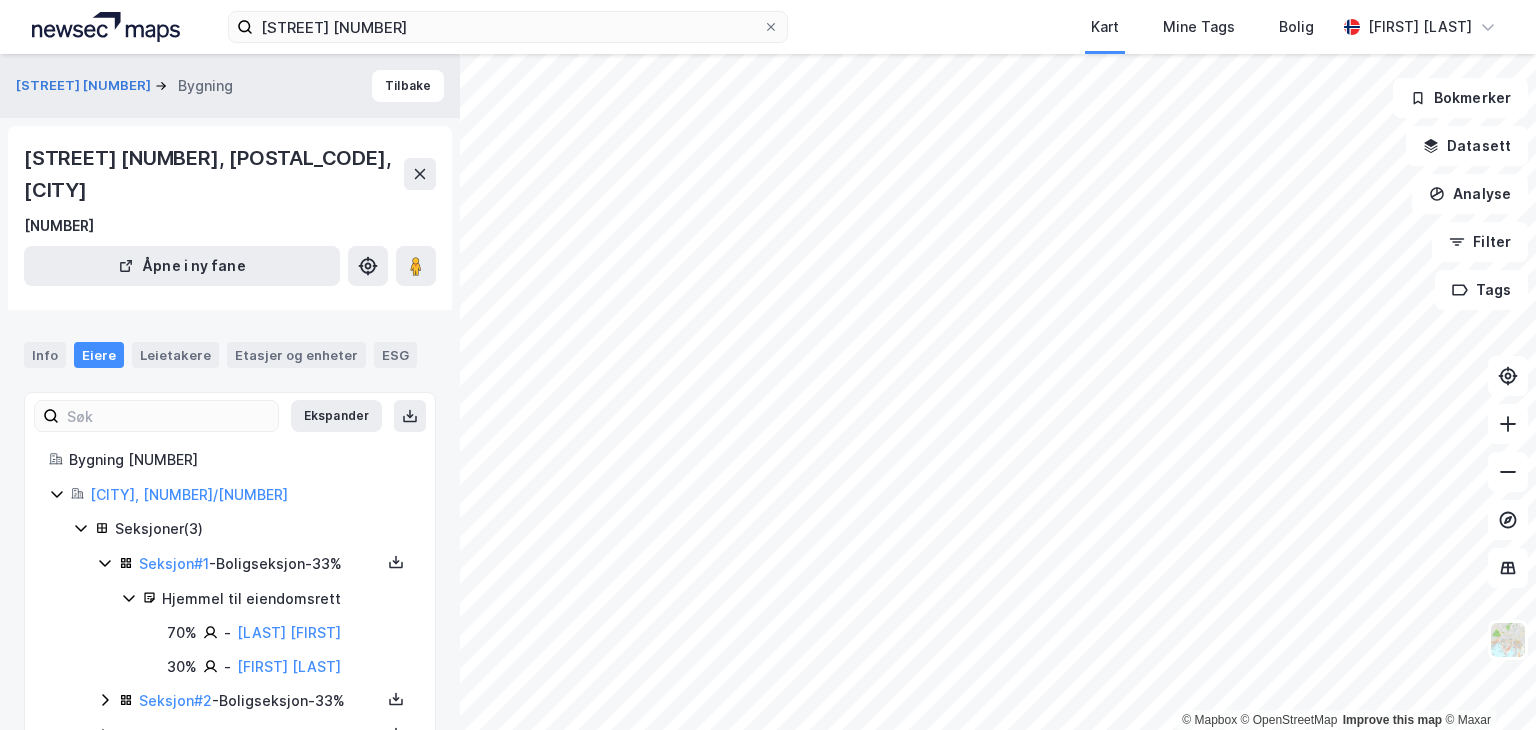 scroll, scrollTop: 36, scrollLeft: 0, axis: vertical 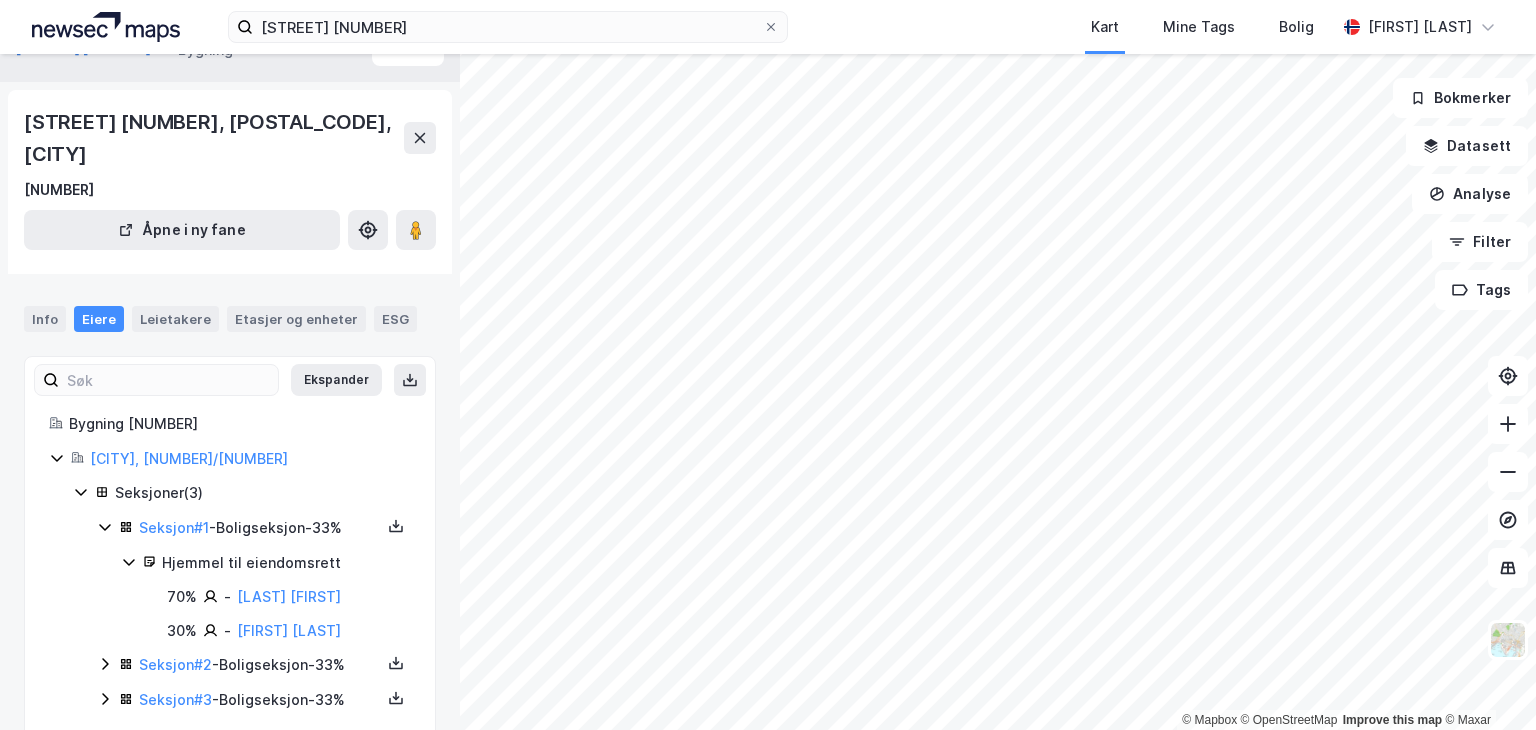 click 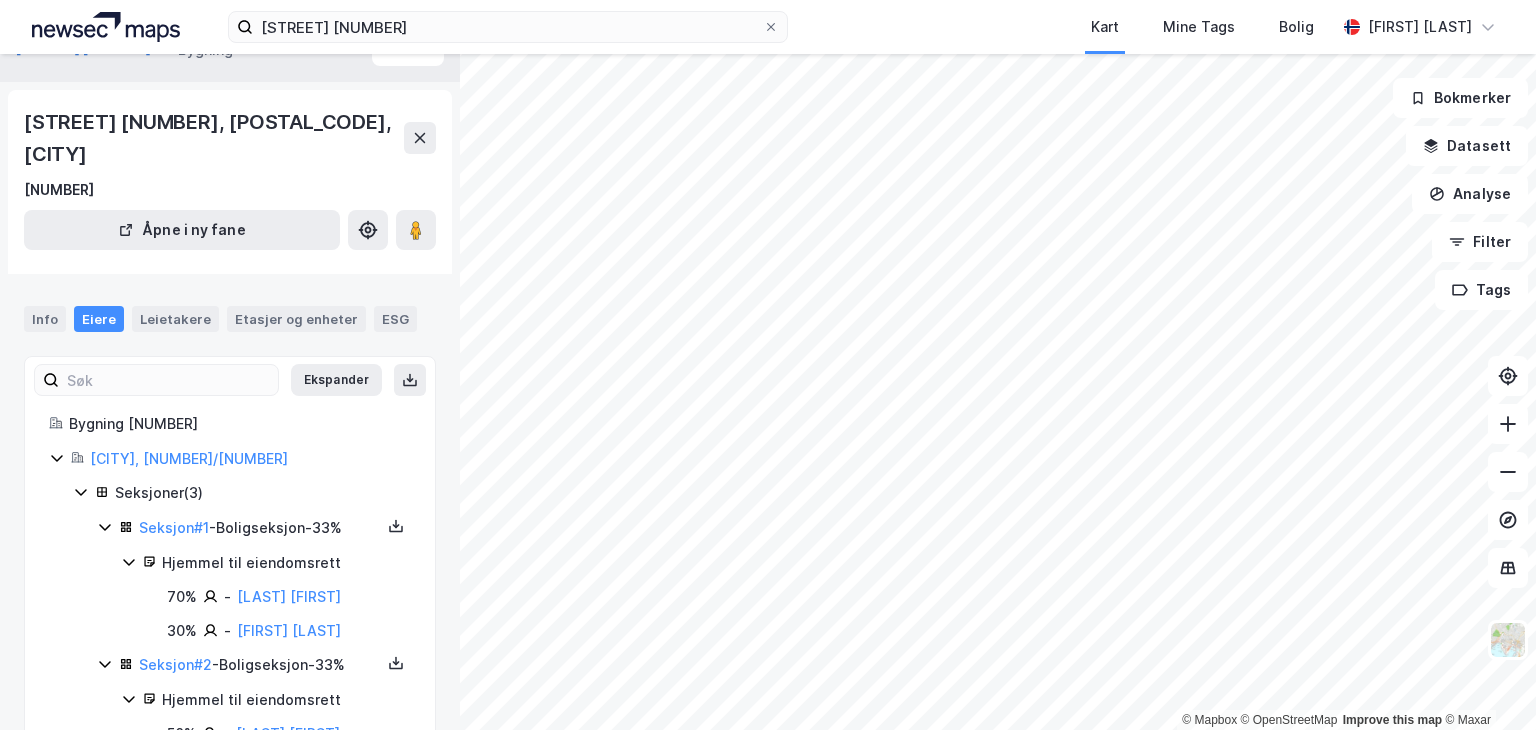 scroll, scrollTop: 206, scrollLeft: 0, axis: vertical 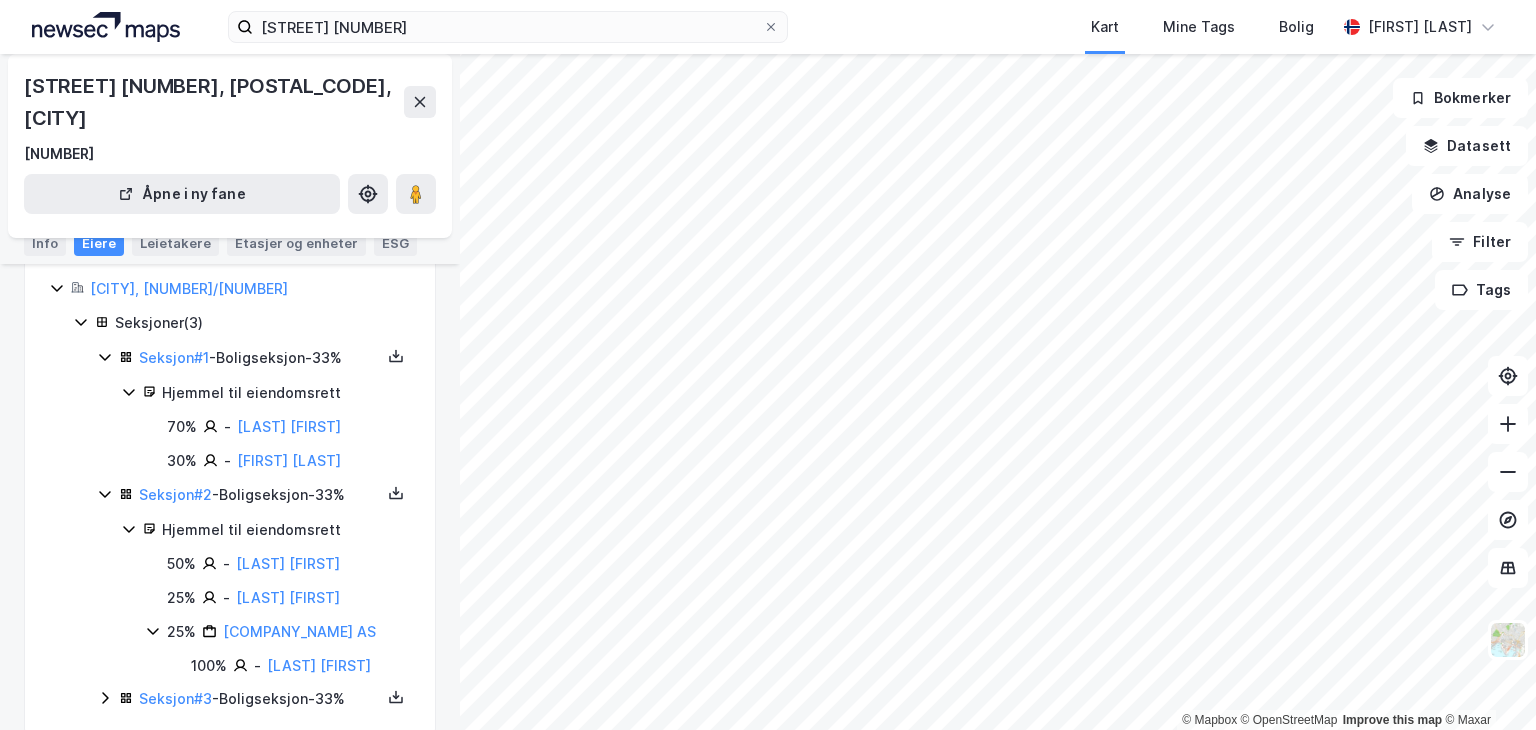 click 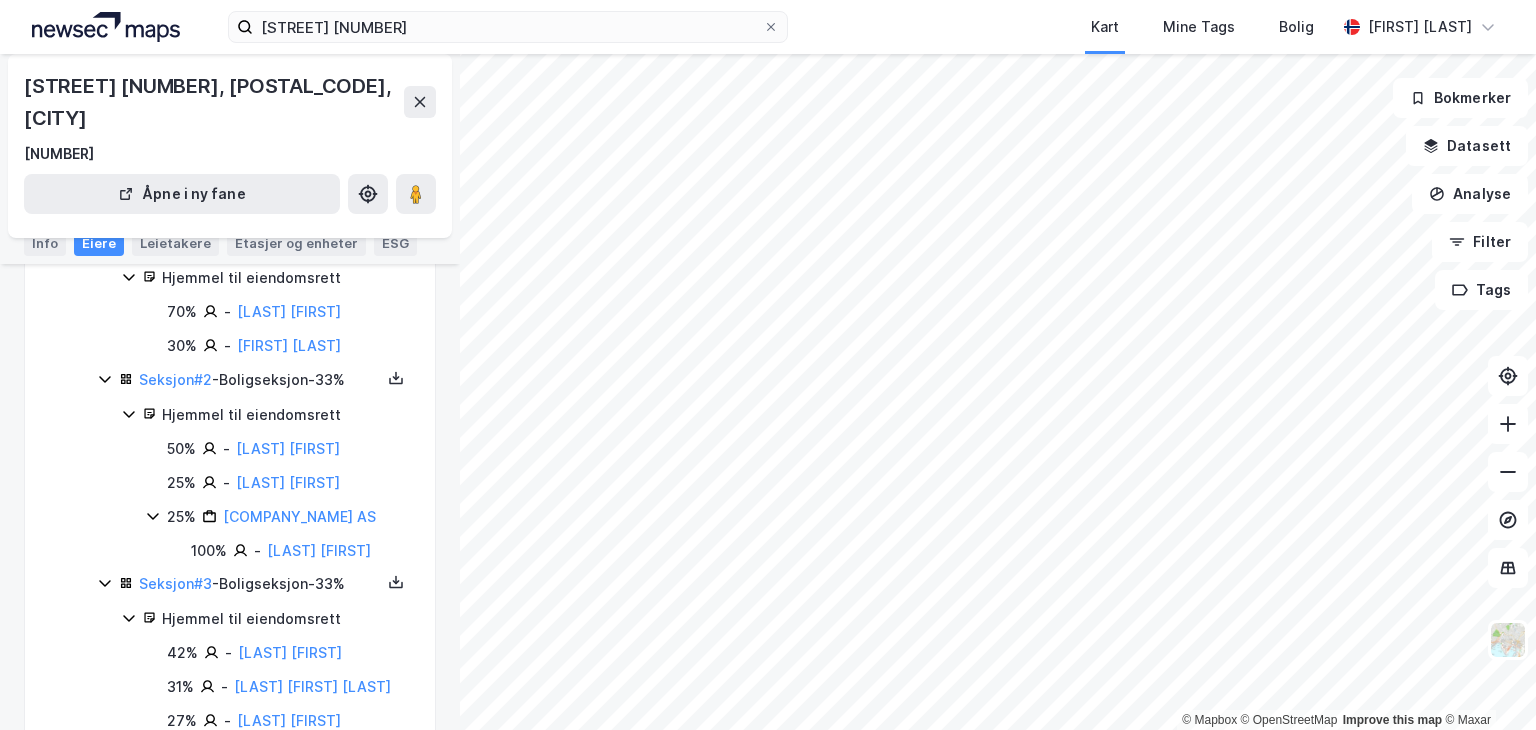 scroll, scrollTop: 327, scrollLeft: 0, axis: vertical 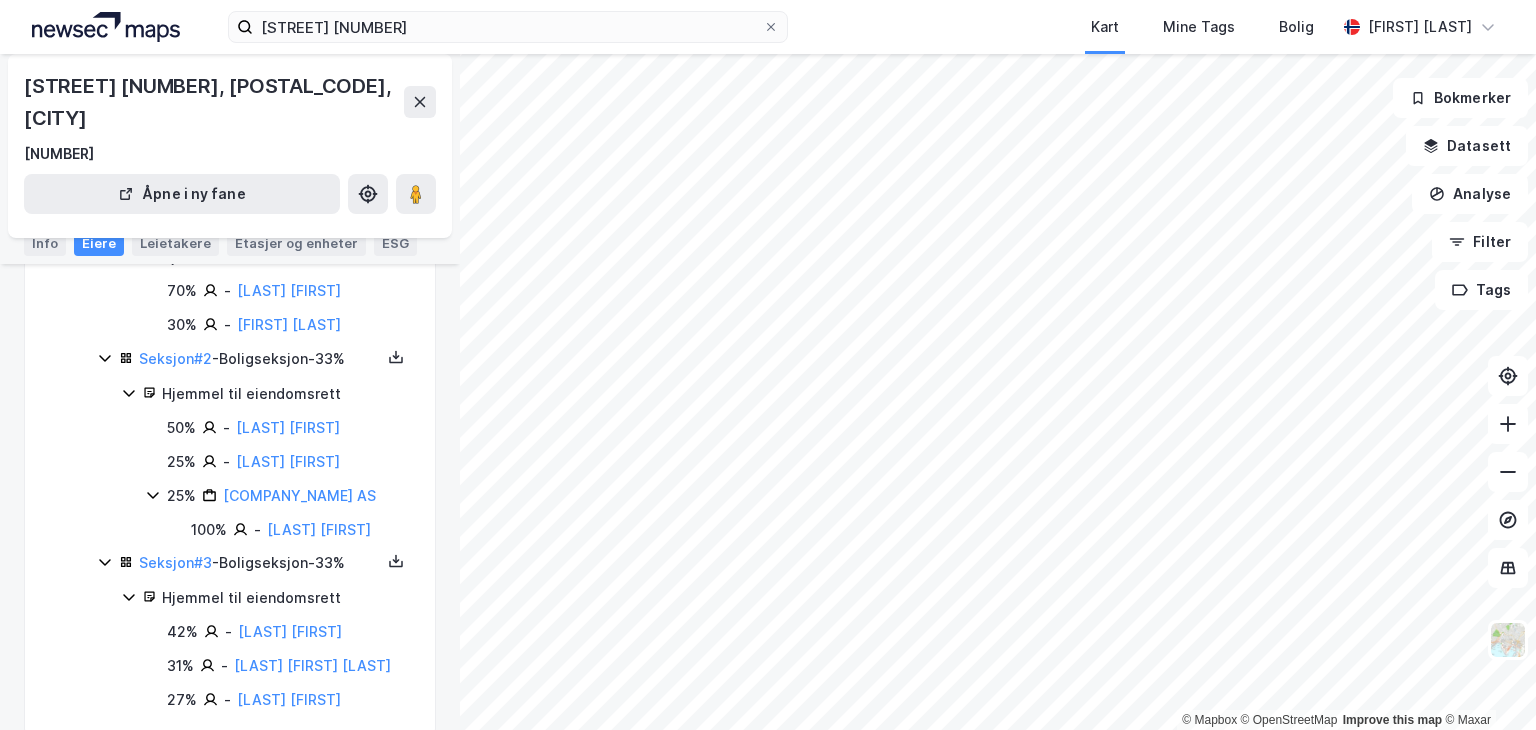click on "50%" at bounding box center [181, 428] 